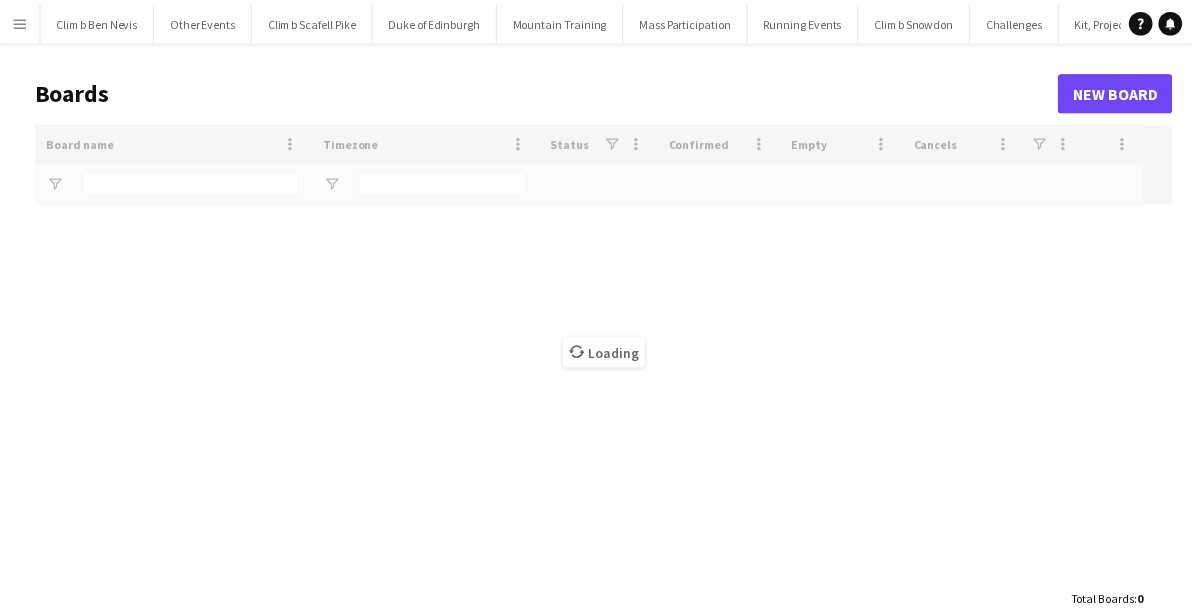 scroll, scrollTop: 0, scrollLeft: 0, axis: both 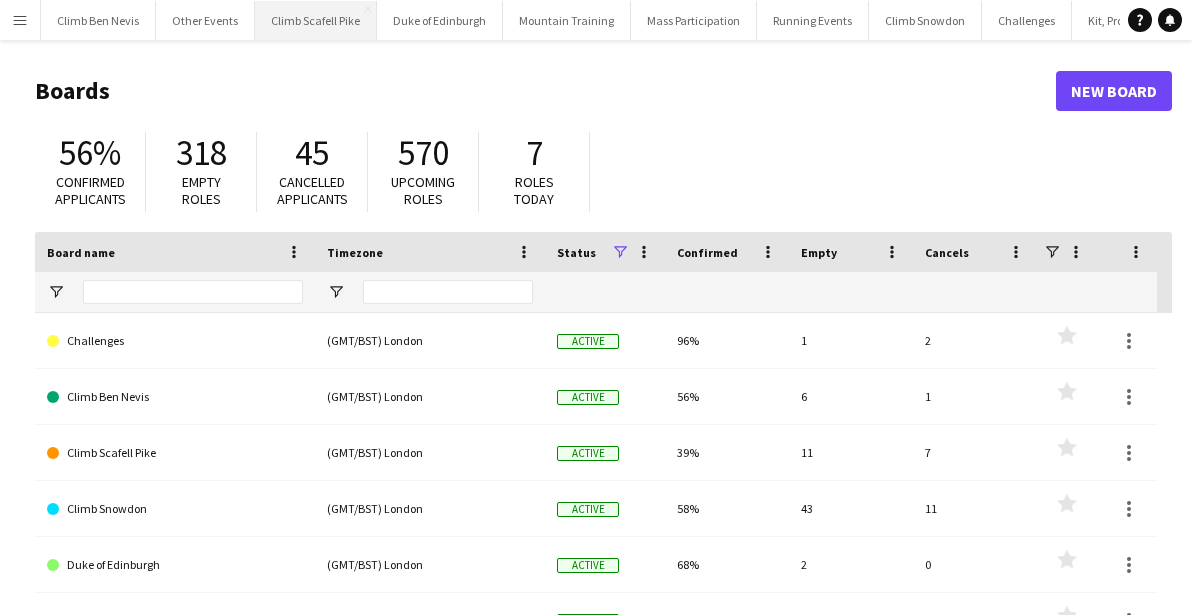 click on "Climb Scafell Pike
Close" at bounding box center [316, 20] 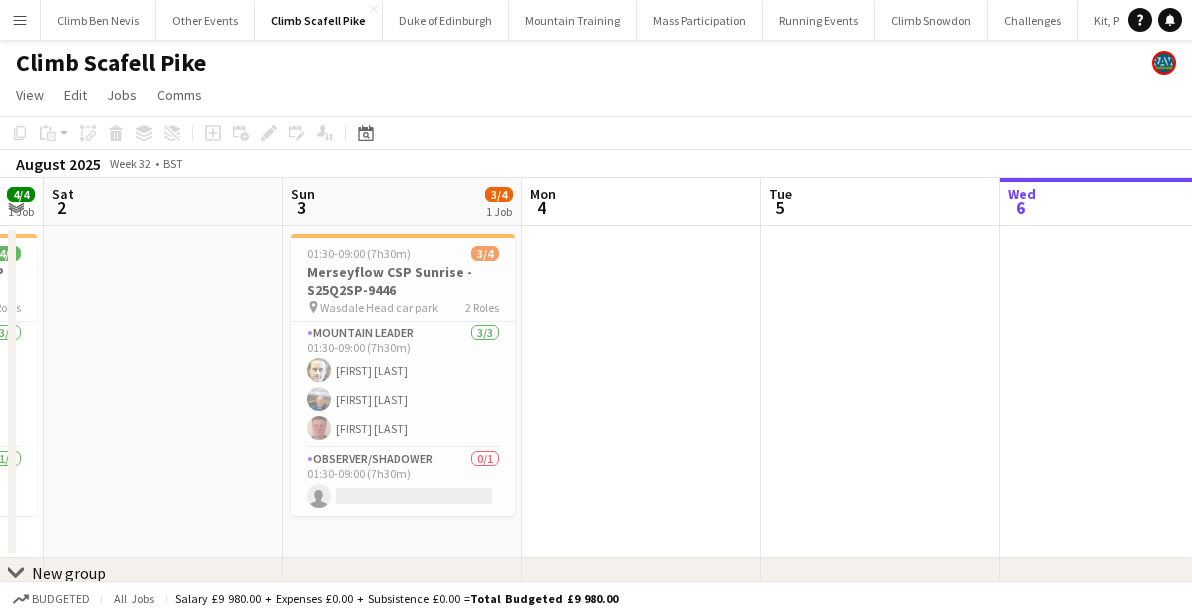 drag, startPoint x: 363, startPoint y: 350, endPoint x: 1092, endPoint y: 334, distance: 729.17554 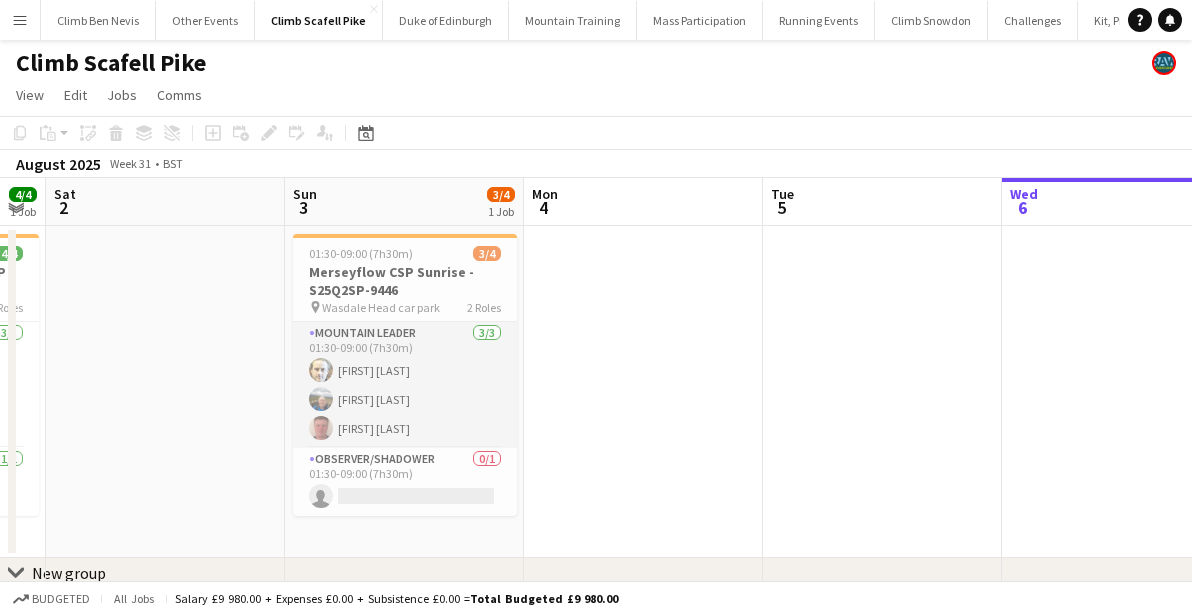 click on "Mountain Leader    3/3   01:30-09:00 (7h30m)
[FIRST] [LAST] [FIRST] [LAST] [FIRST] [LAST]" at bounding box center (405, 385) 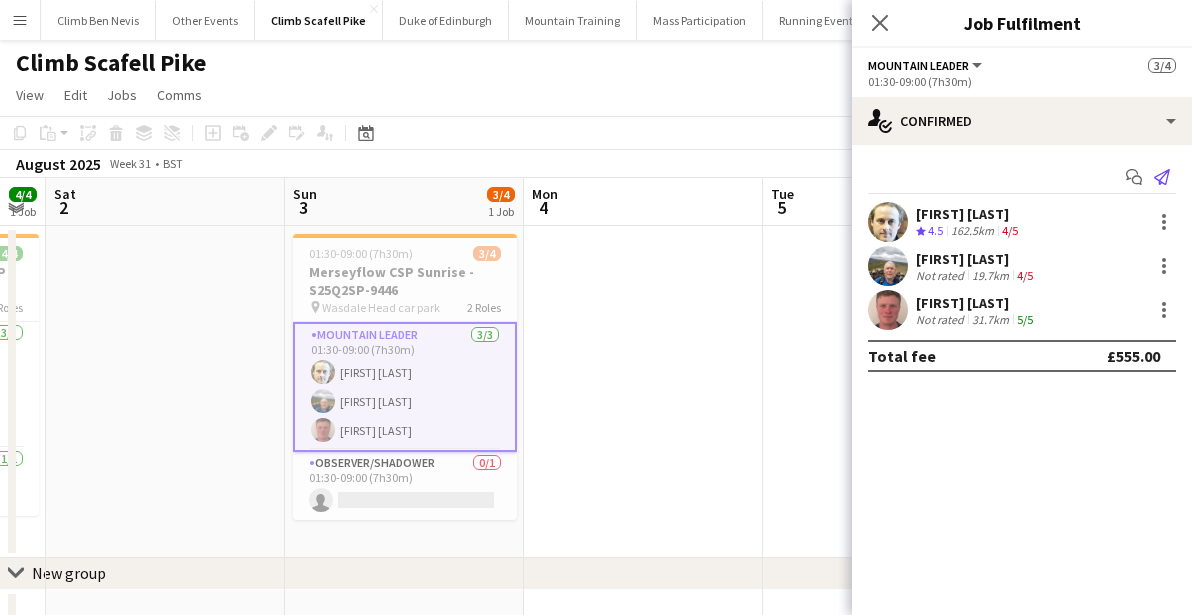 click on "Send notification" 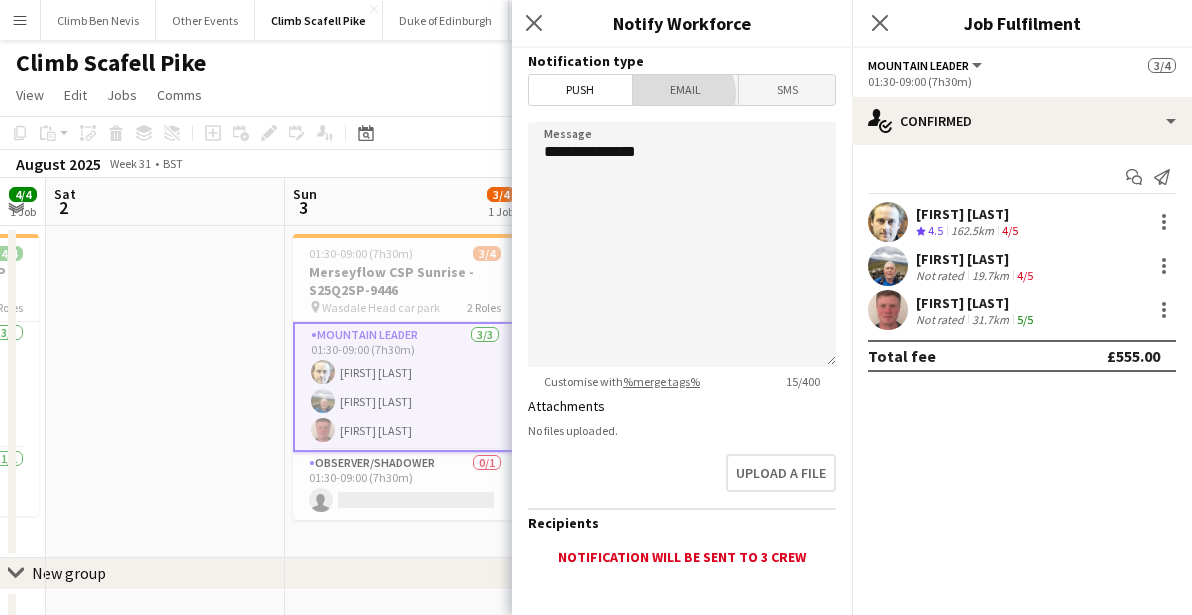 click on "Email" at bounding box center [686, 90] 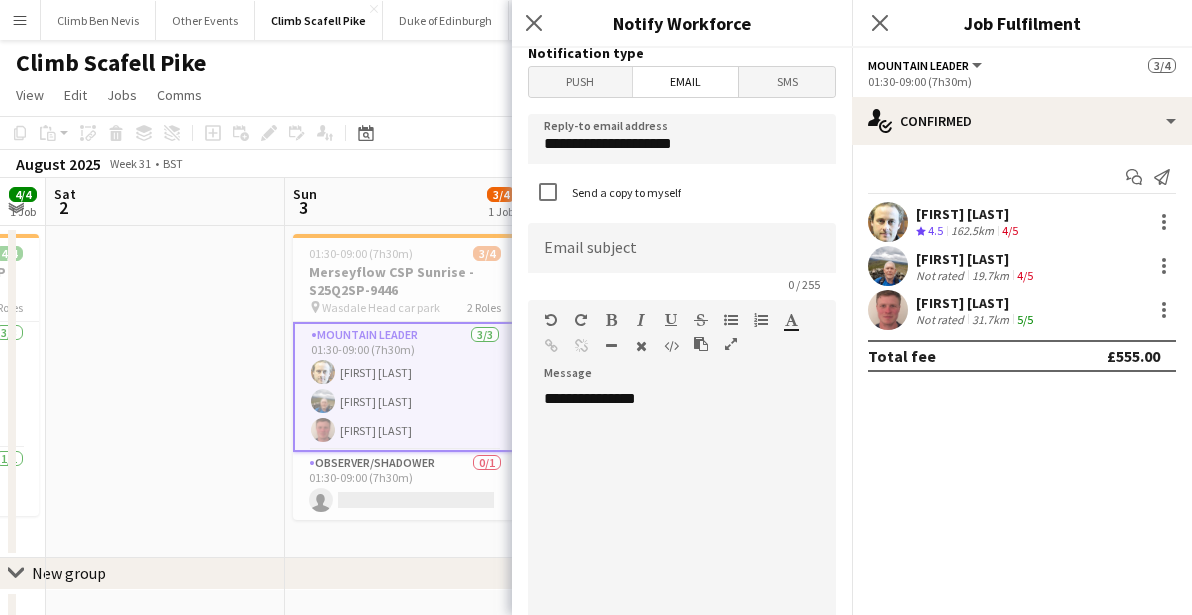 scroll, scrollTop: 12, scrollLeft: 0, axis: vertical 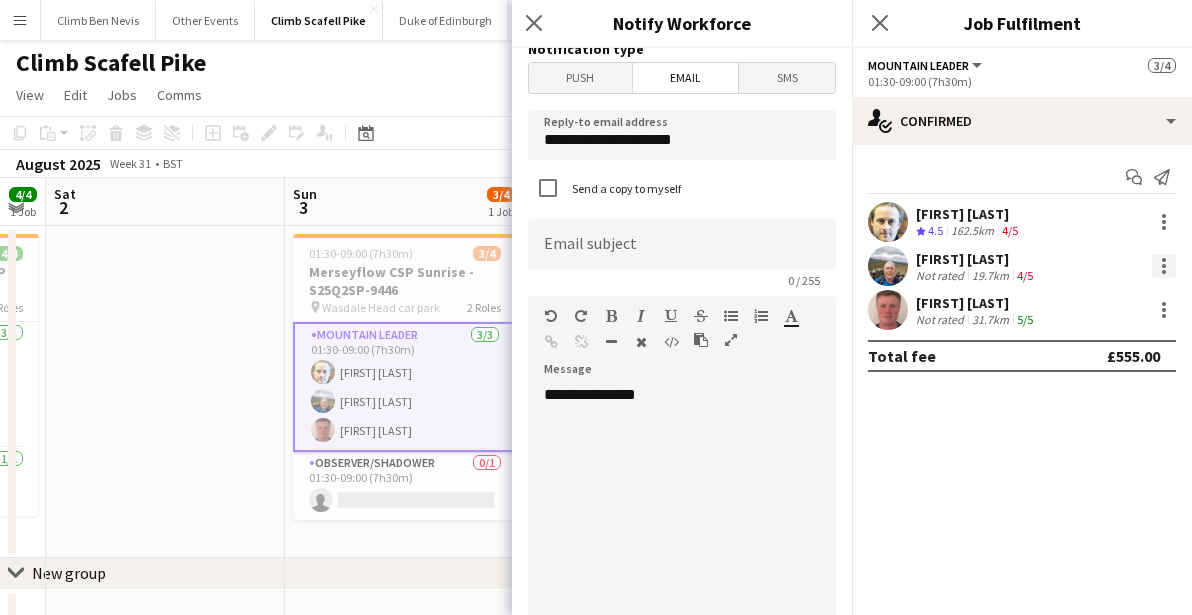 click at bounding box center (1164, 266) 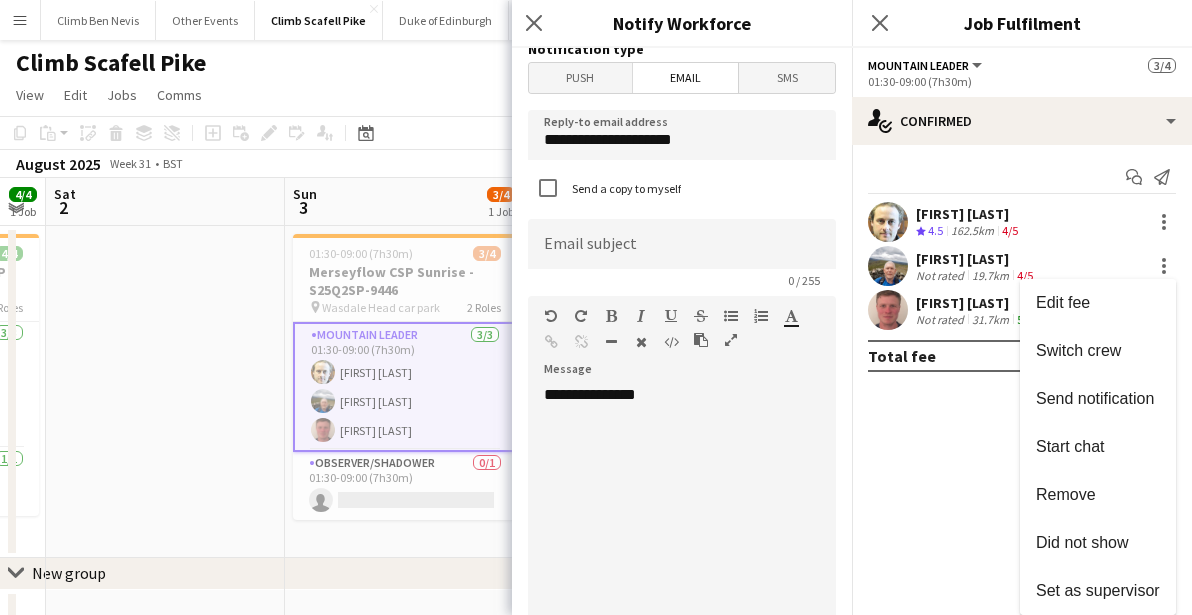 click at bounding box center [596, 307] 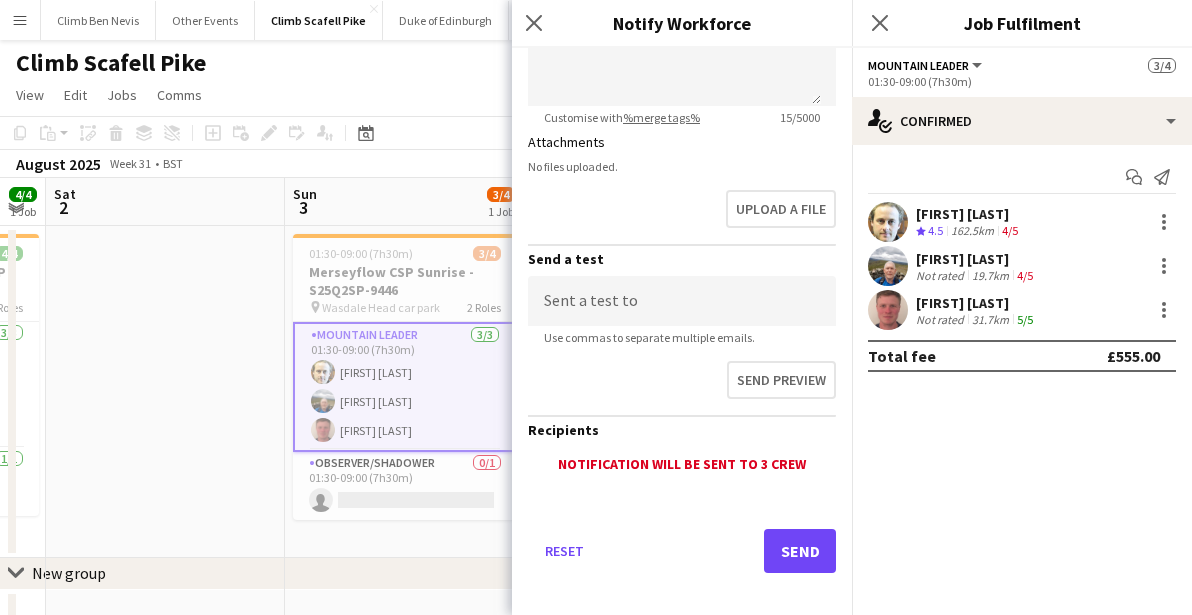 scroll, scrollTop: 545, scrollLeft: 0, axis: vertical 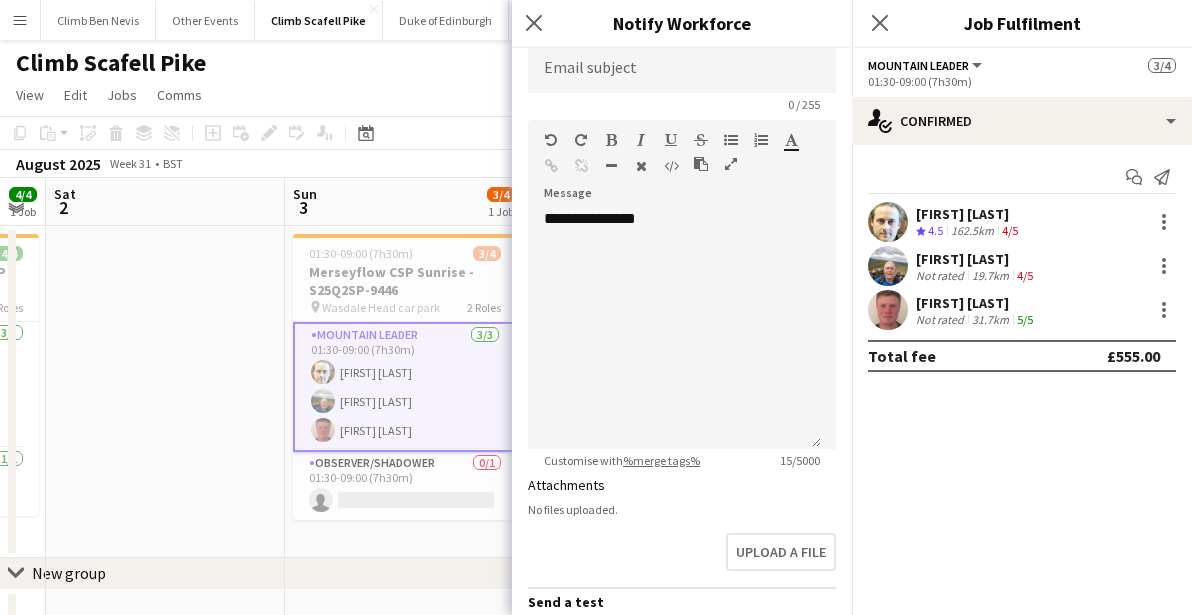 click at bounding box center (888, 222) 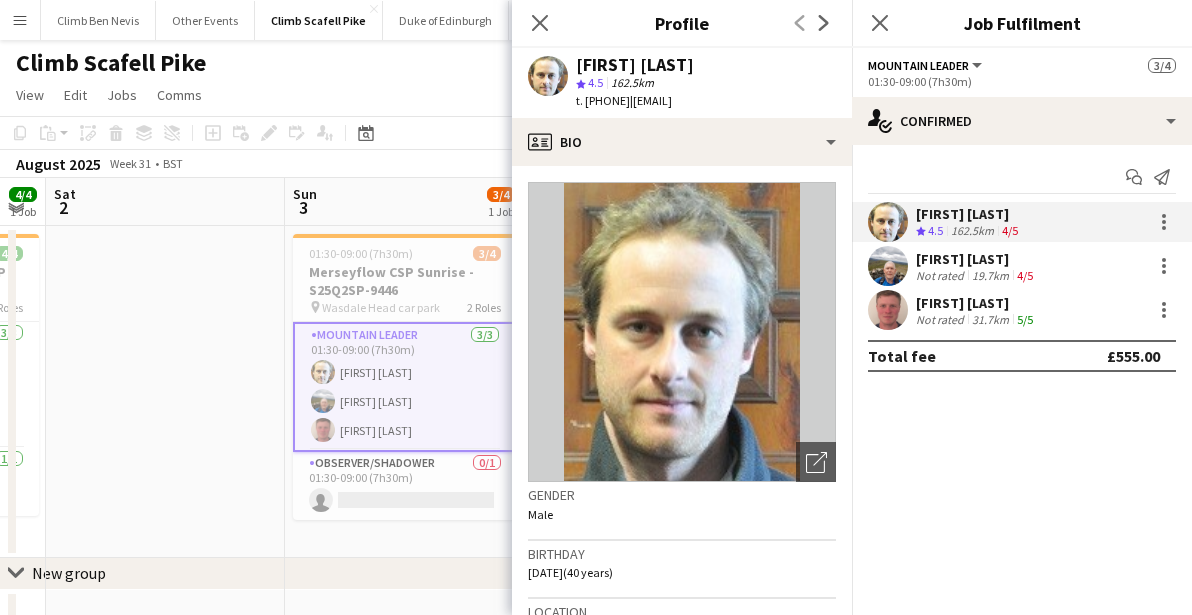 drag, startPoint x: 669, startPoint y: 101, endPoint x: 804, endPoint y: 97, distance: 135.05925 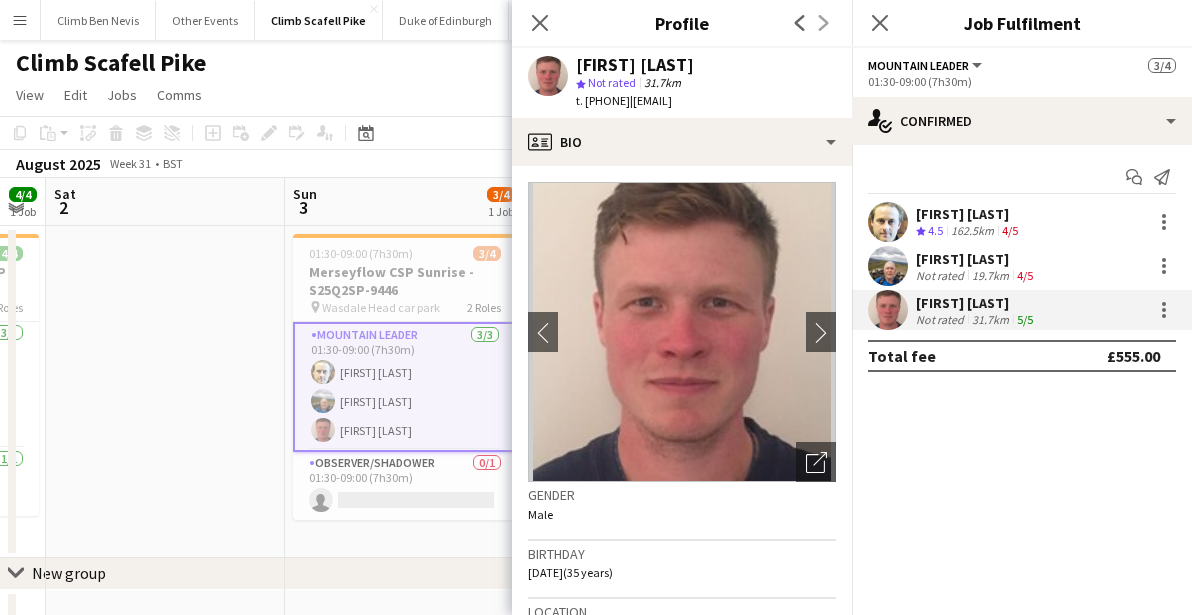 drag, startPoint x: 672, startPoint y: 103, endPoint x: 785, endPoint y: 104, distance: 113.004425 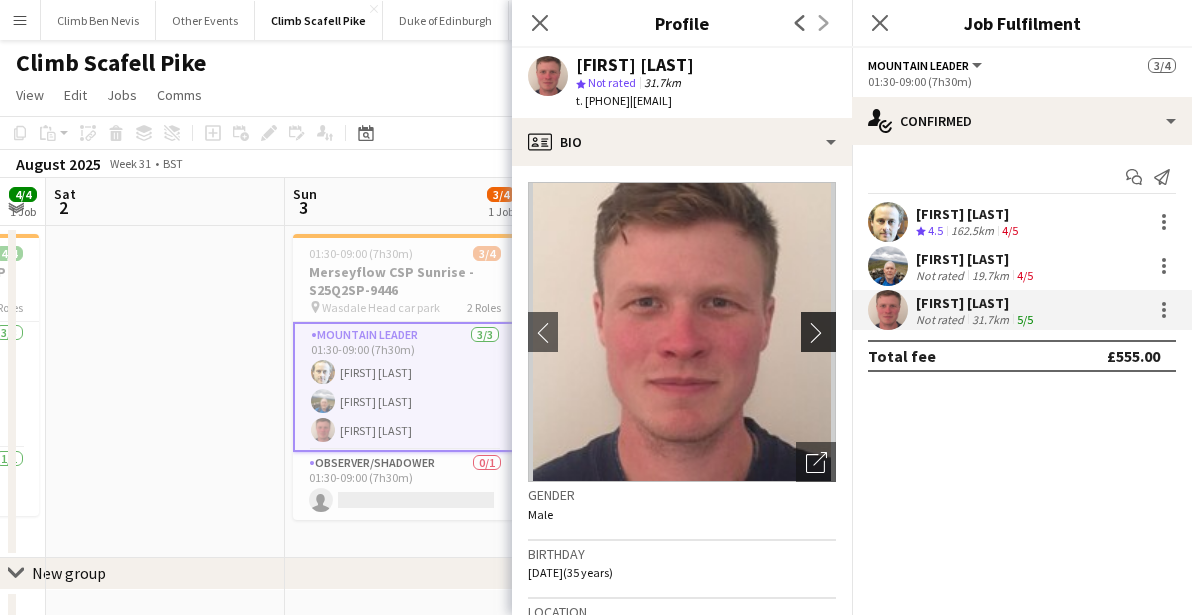 click on "chevron-right" 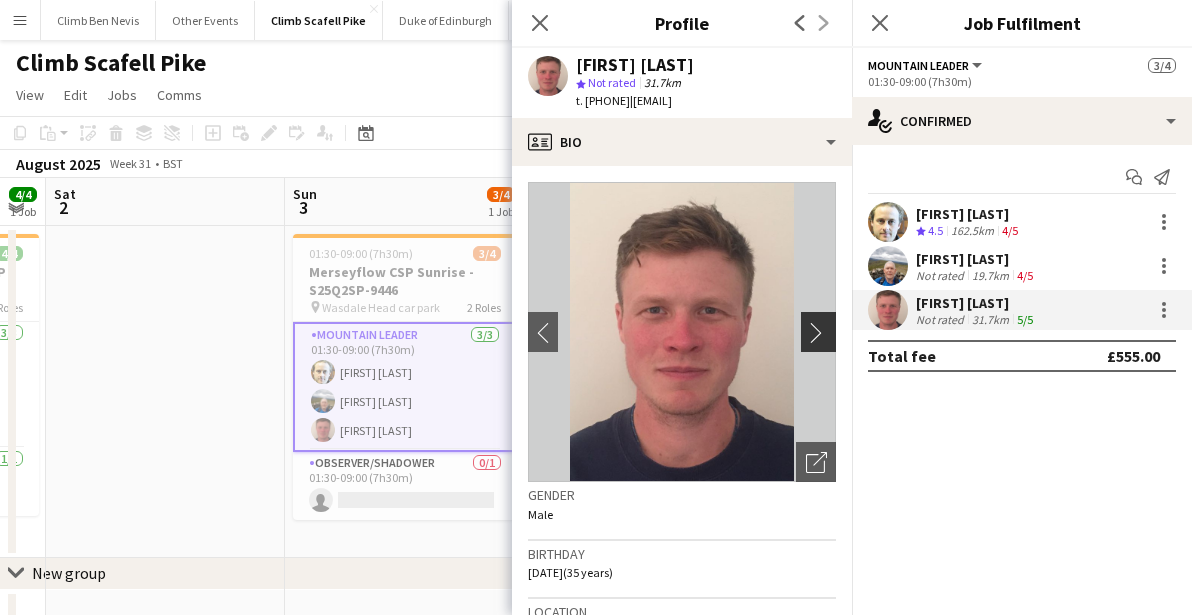 click on "chevron-right" 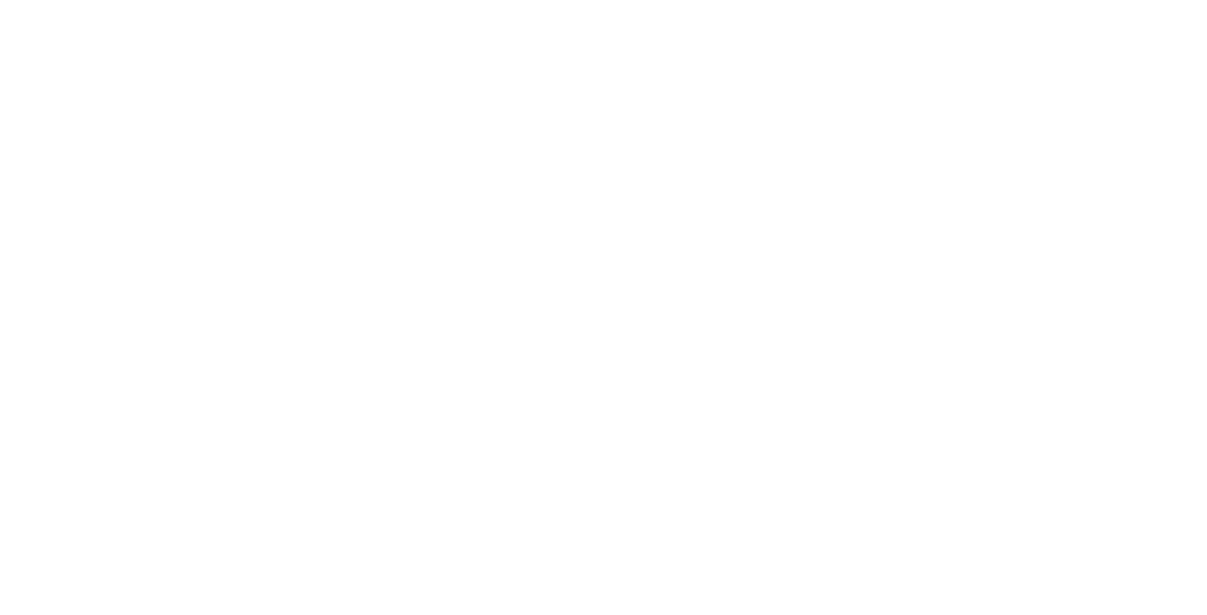 scroll, scrollTop: 0, scrollLeft: 0, axis: both 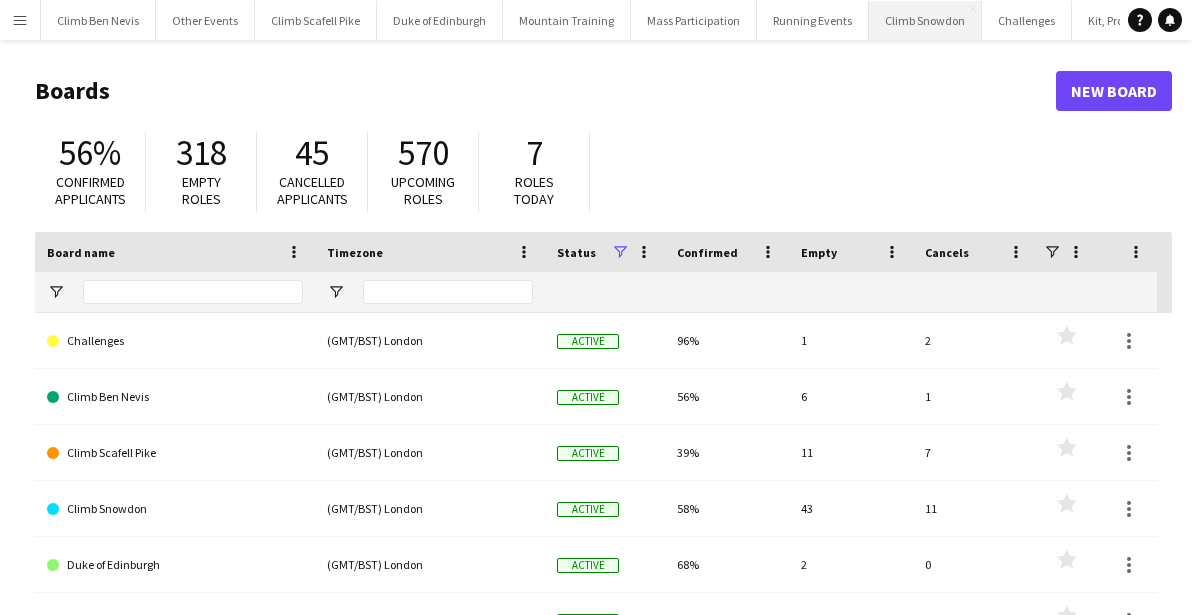click on "Climb Snowdon
Close" at bounding box center [925, 20] 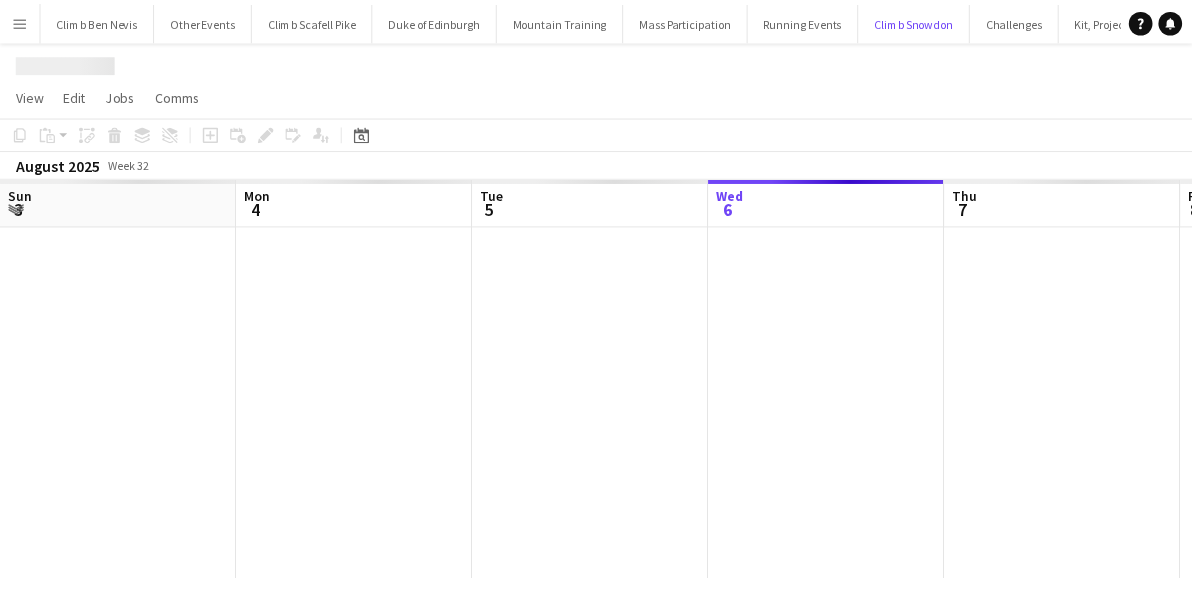 scroll, scrollTop: 0, scrollLeft: 478, axis: horizontal 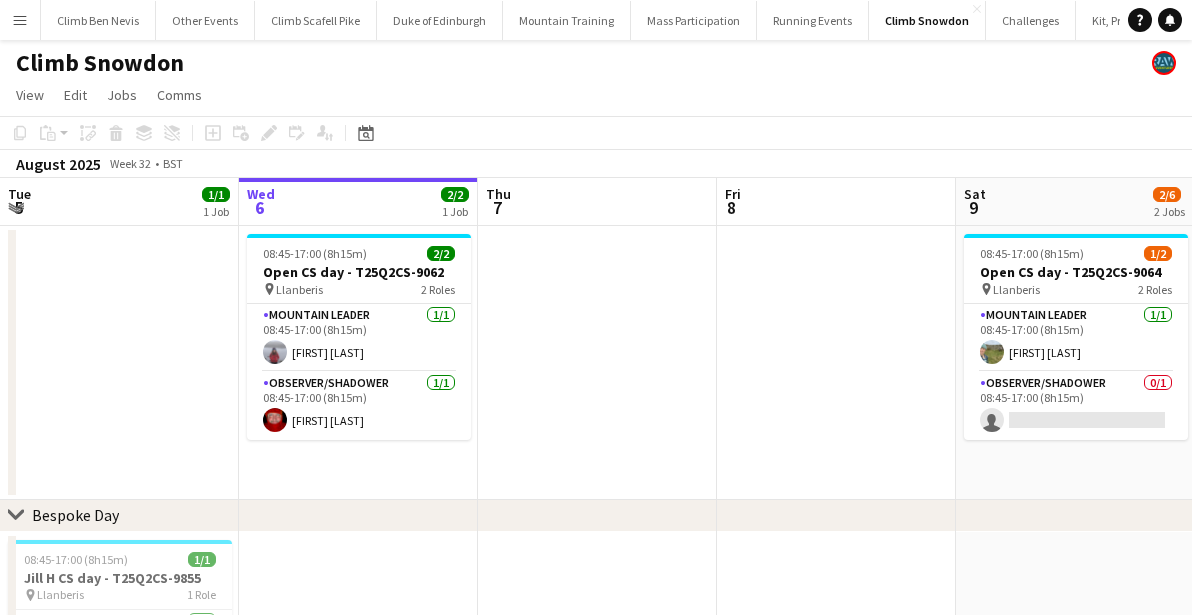 click on "Copy
Paste
Paste
Command
V Paste with crew
Command
Shift
V
Paste linked Job
Delete
Group
Ungroup
Add job
Add linked Job
Edit
Edit linked Job
Applicants
Date picker
AUG 2025 AUG 2025 Monday M Tuesday T Wednesday W Thursday T Friday F Saturday S Sunday S  AUG   1   2   3   4   5   6   7   8   9   10   11   12   13   14   15   16   17   18   19   20   21   22   23   24   25" 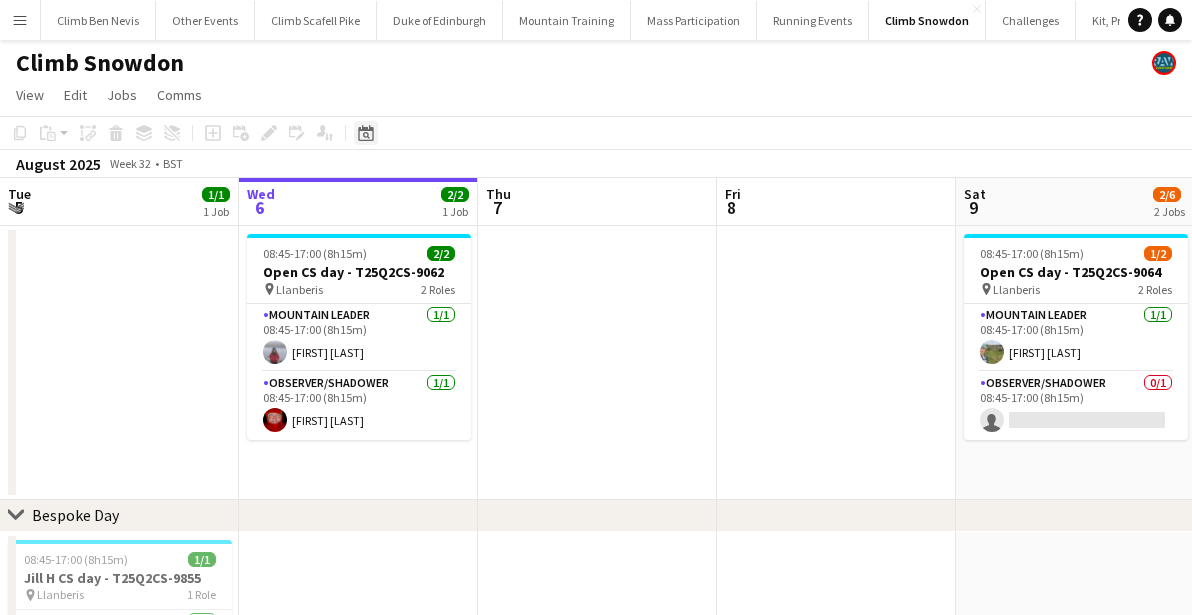 click 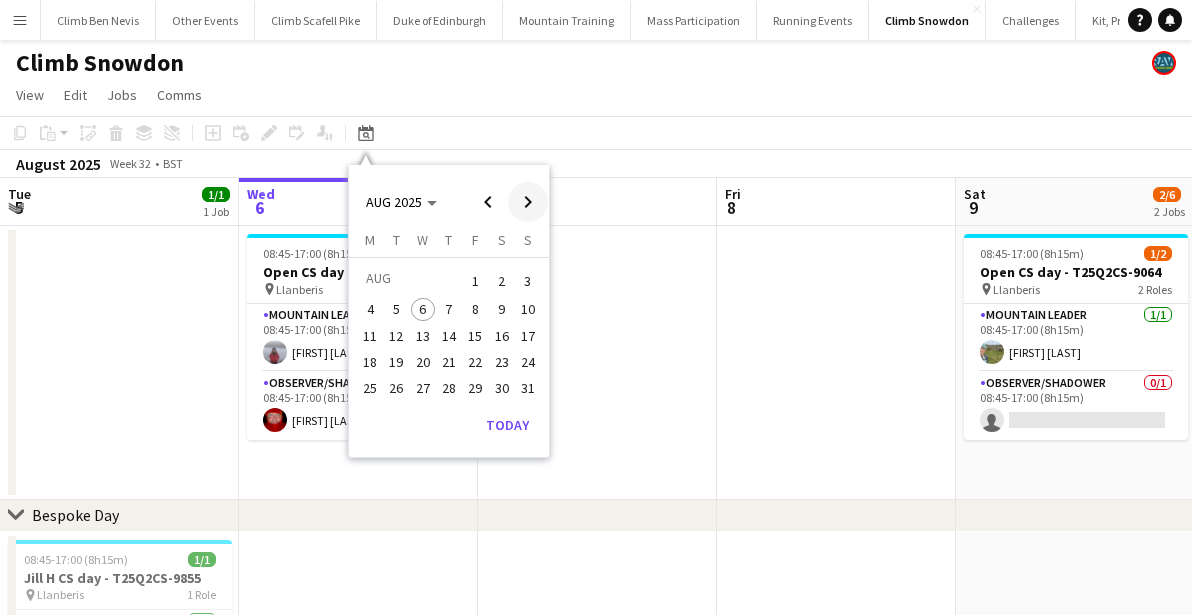 click at bounding box center (528, 202) 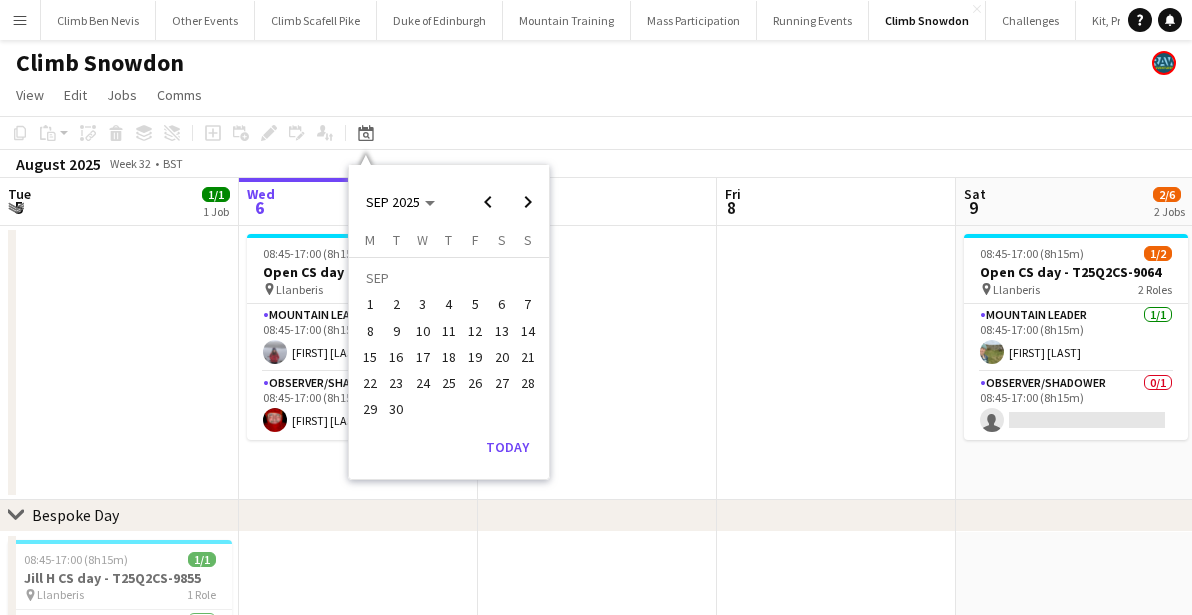 click on "6" at bounding box center (502, 305) 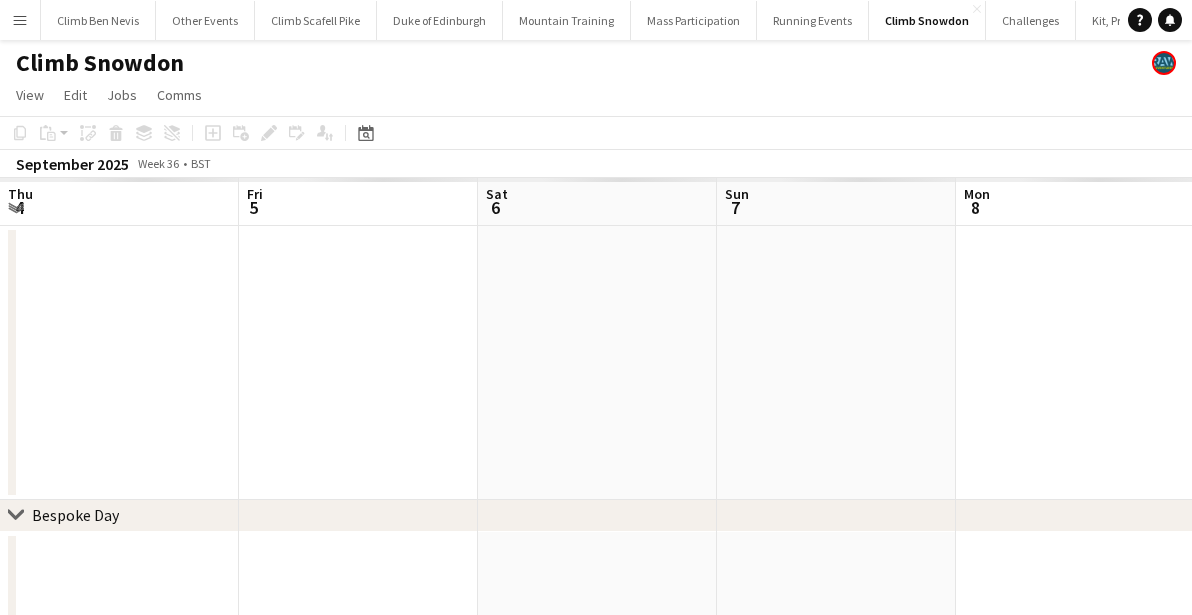 scroll, scrollTop: 0, scrollLeft: 688, axis: horizontal 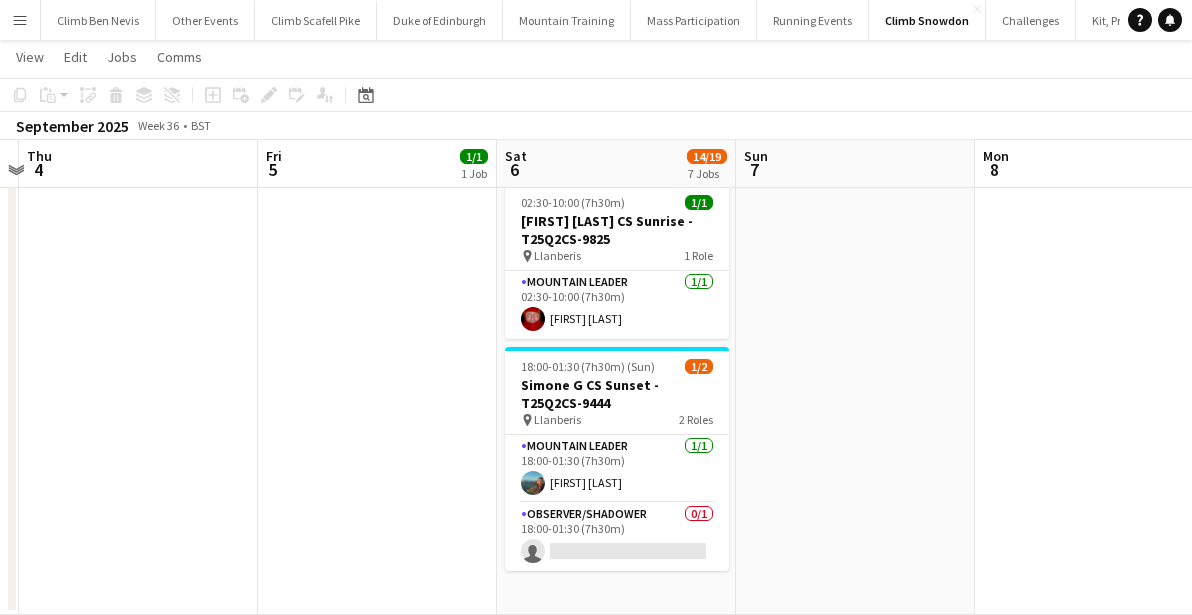 drag, startPoint x: 192, startPoint y: 362, endPoint x: 434, endPoint y: 364, distance: 242.00827 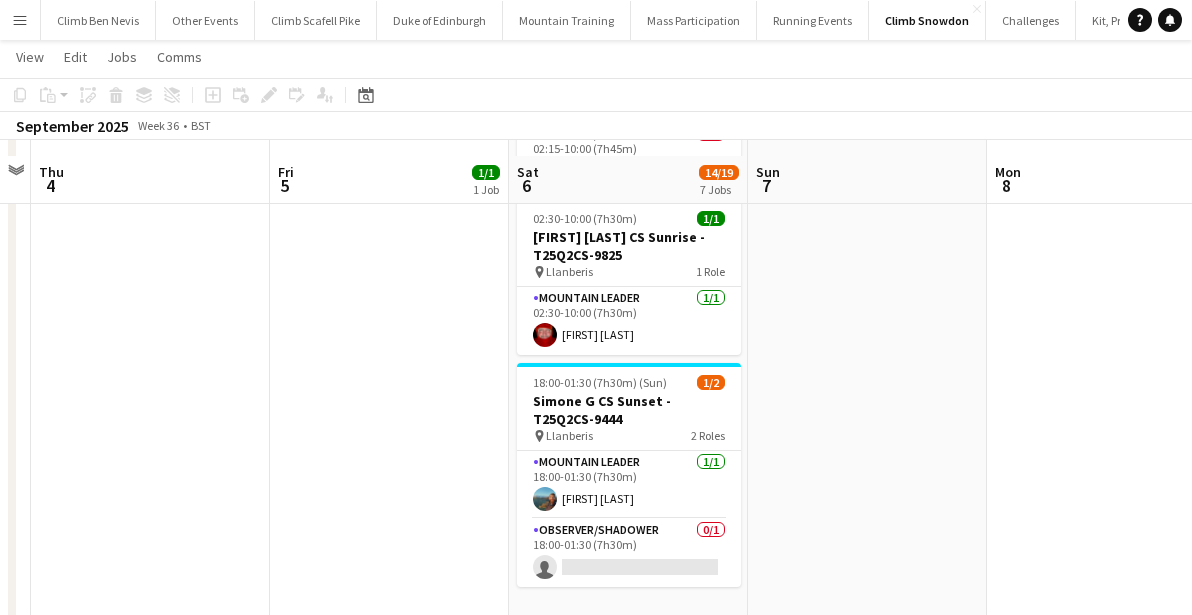 scroll, scrollTop: 1527, scrollLeft: 0, axis: vertical 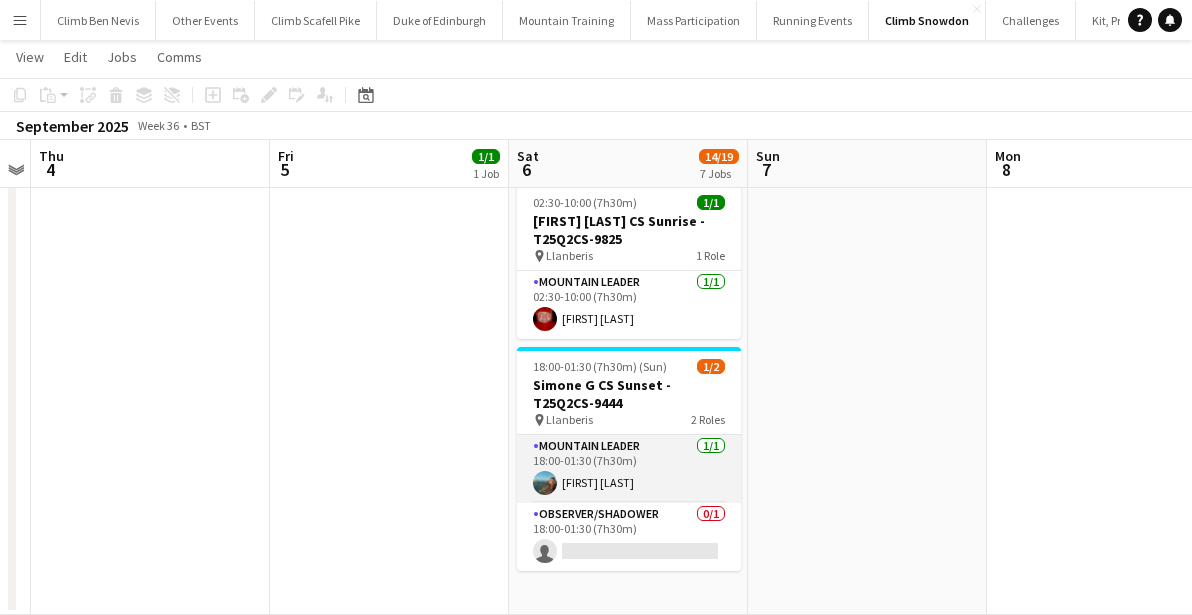click on "Mountain Leader    1/1   18:00-01:30 (7h30m)
[FIRST] [LAST]" at bounding box center (629, 469) 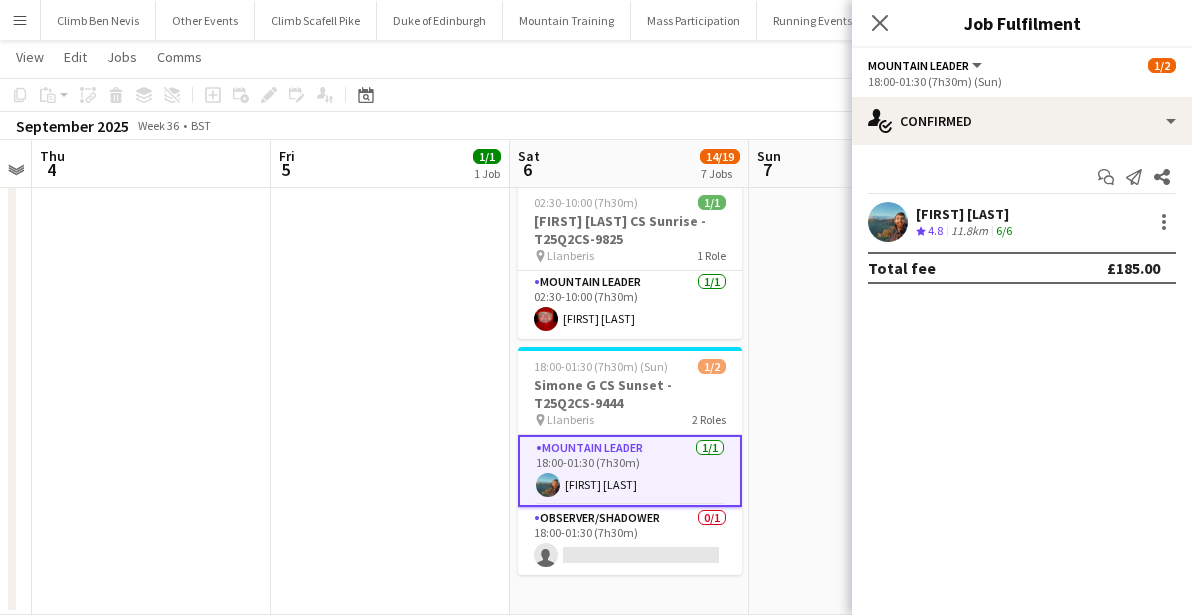click at bounding box center (888, 222) 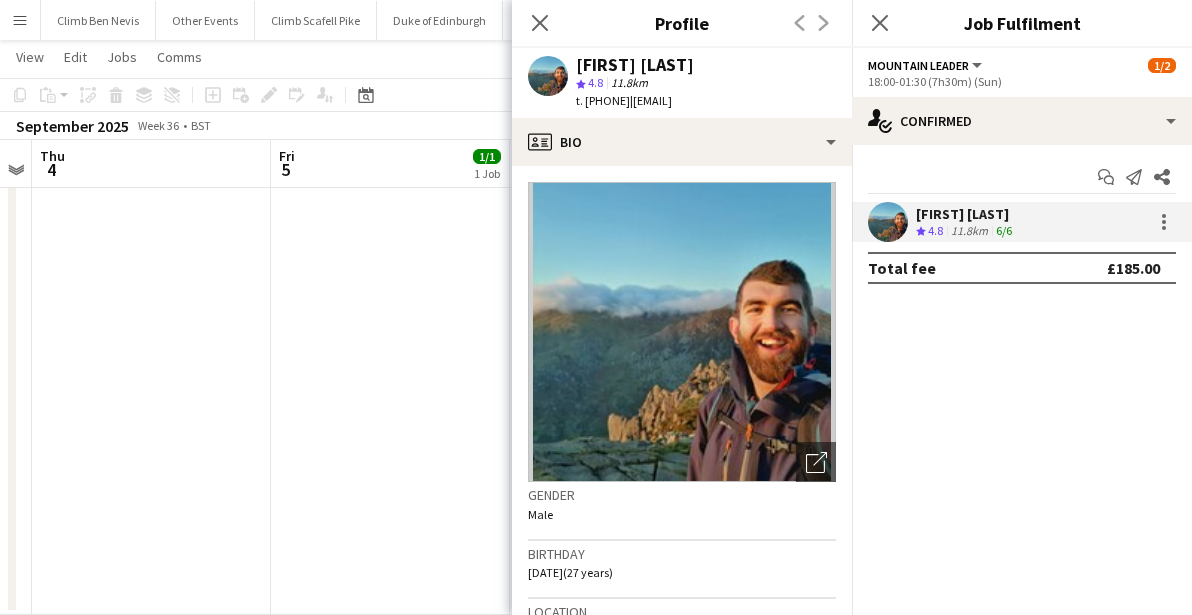 drag, startPoint x: 585, startPoint y: 104, endPoint x: 661, endPoint y: 103, distance: 76.00658 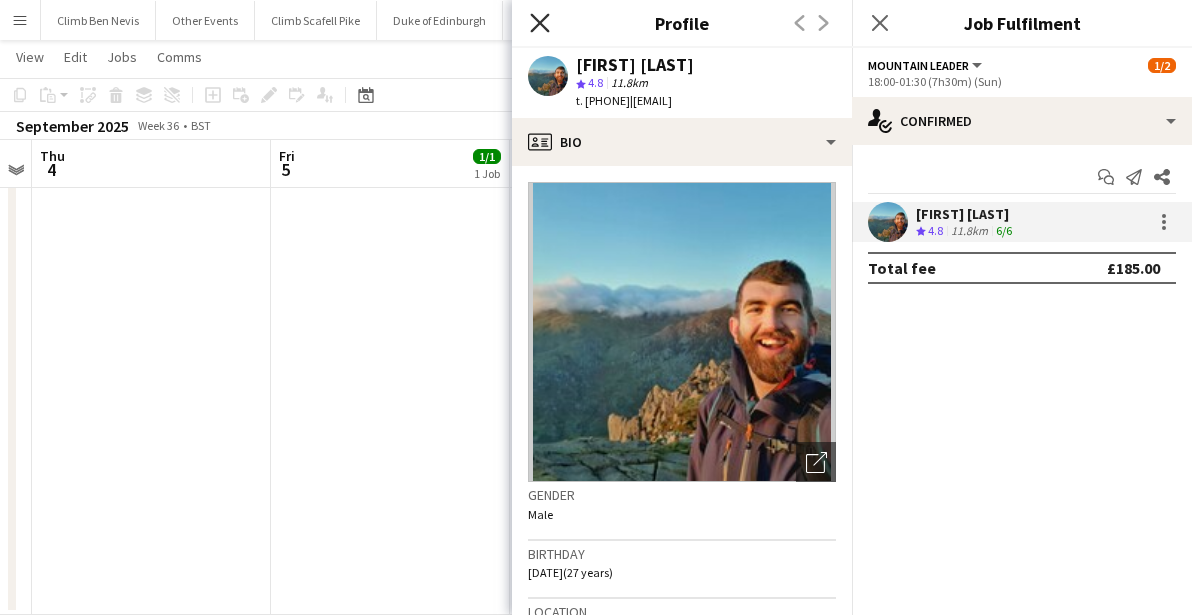 click 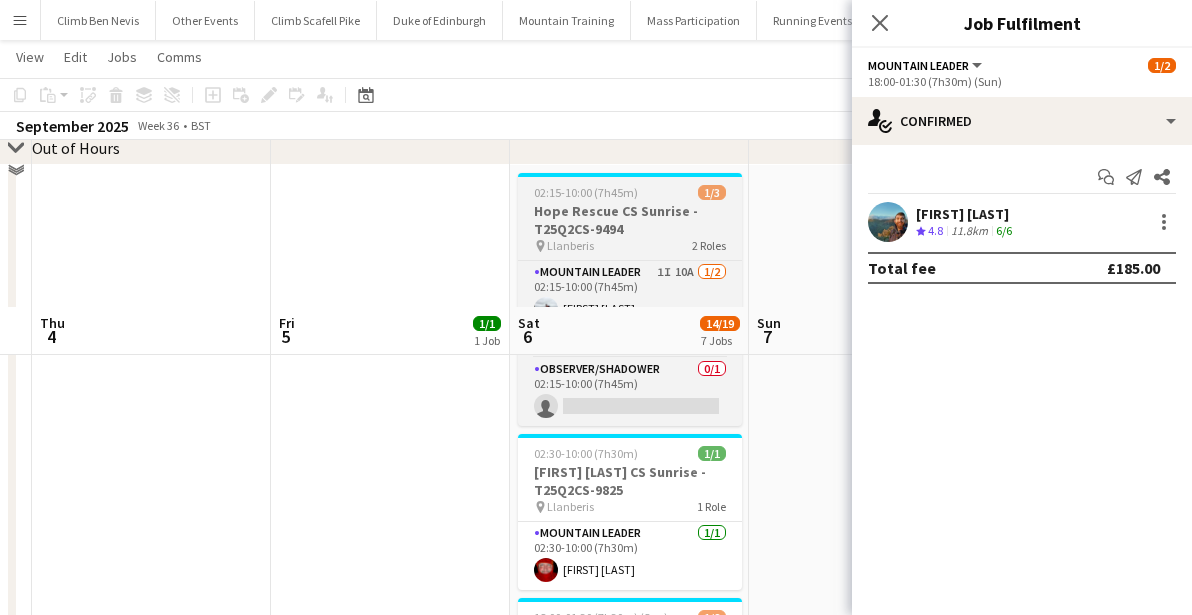 scroll, scrollTop: 1193, scrollLeft: 0, axis: vertical 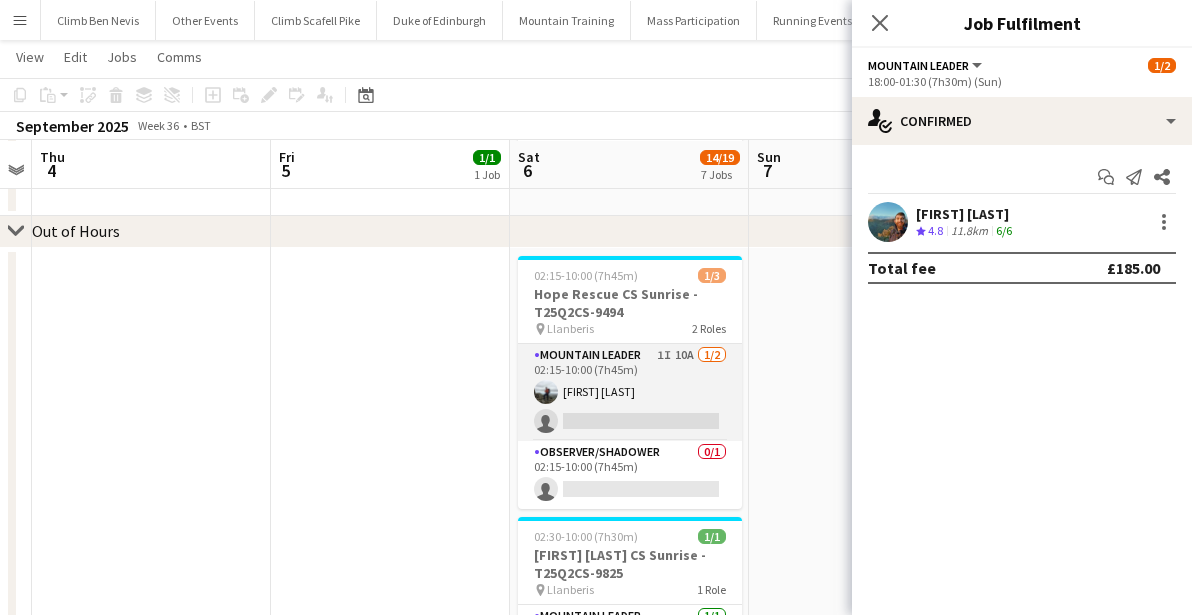 click on "Mountain Leader    1I   10A   1/2   02:15-10:00 (7h45m)
[FIRST] [LAST]
single-neutral-actions" at bounding box center [630, 392] 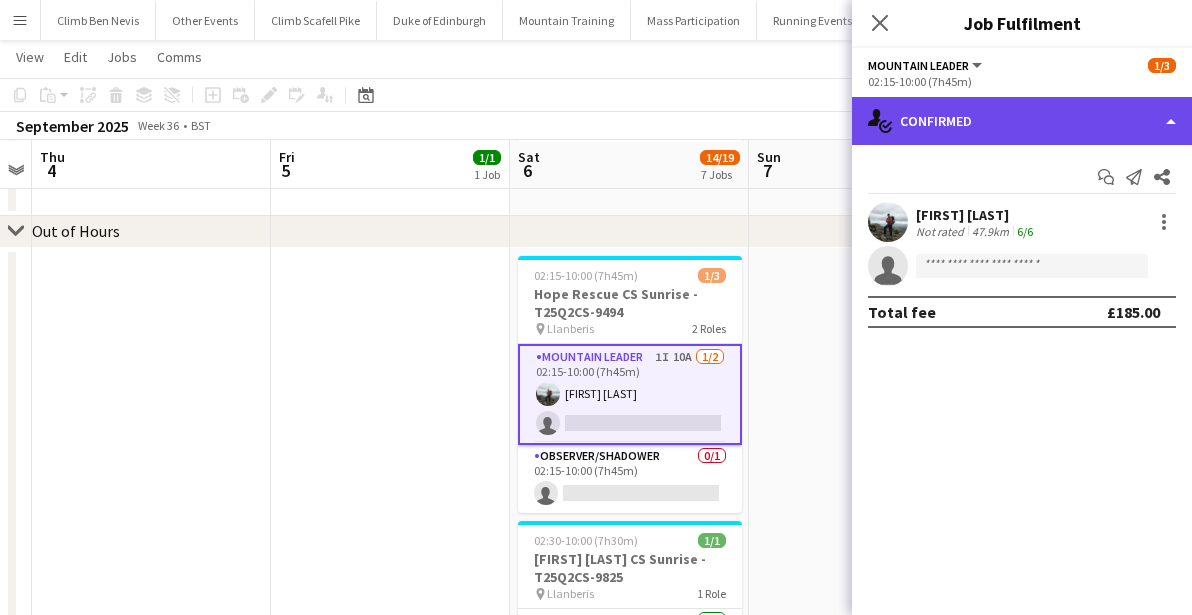 click on "single-neutral-actions-check-2
Confirmed" 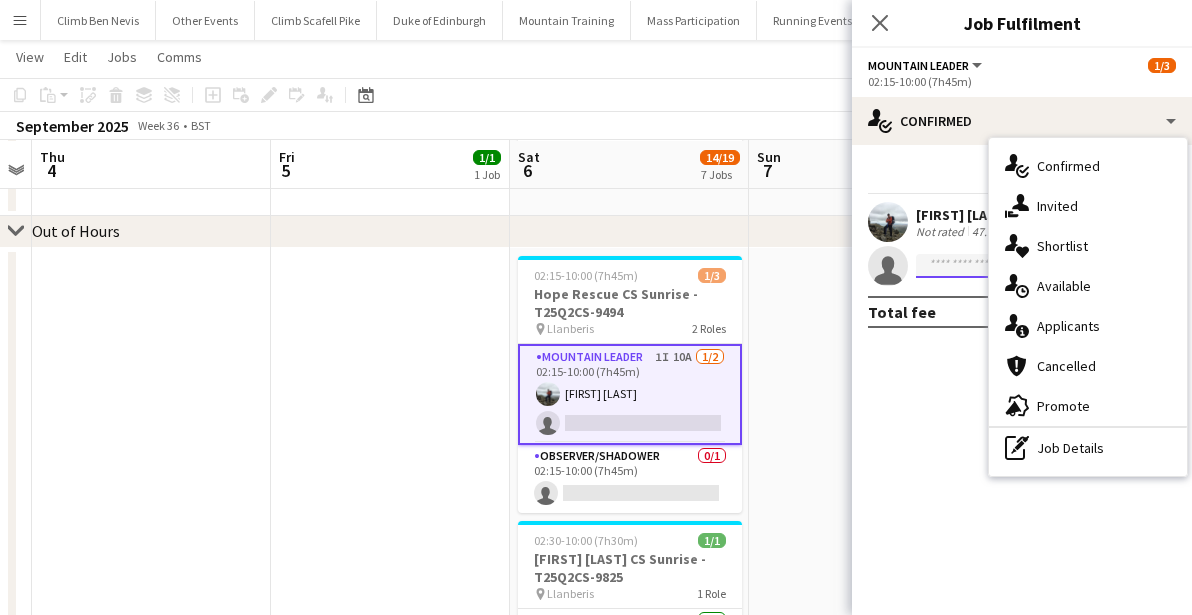 click 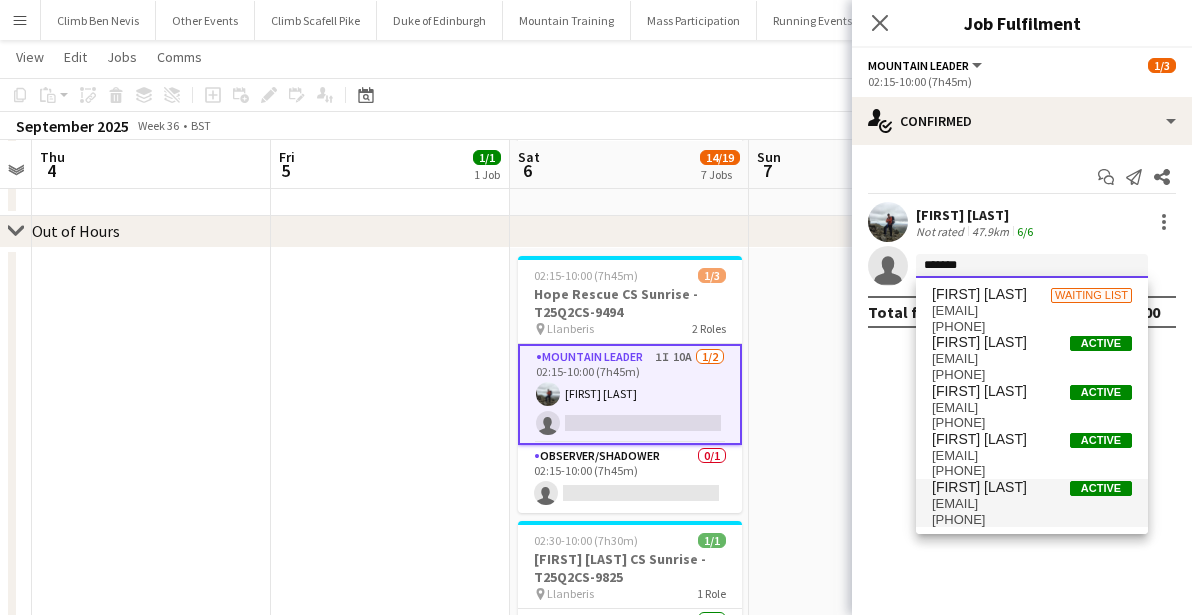 type on "*******" 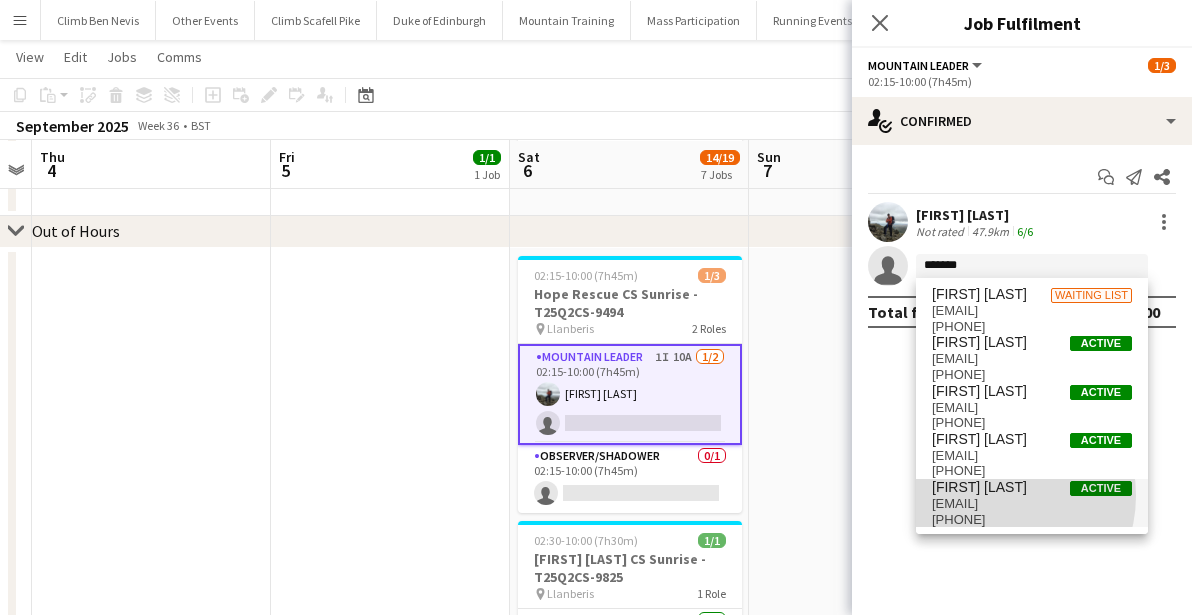 click on "[EMAIL]" at bounding box center (1032, 504) 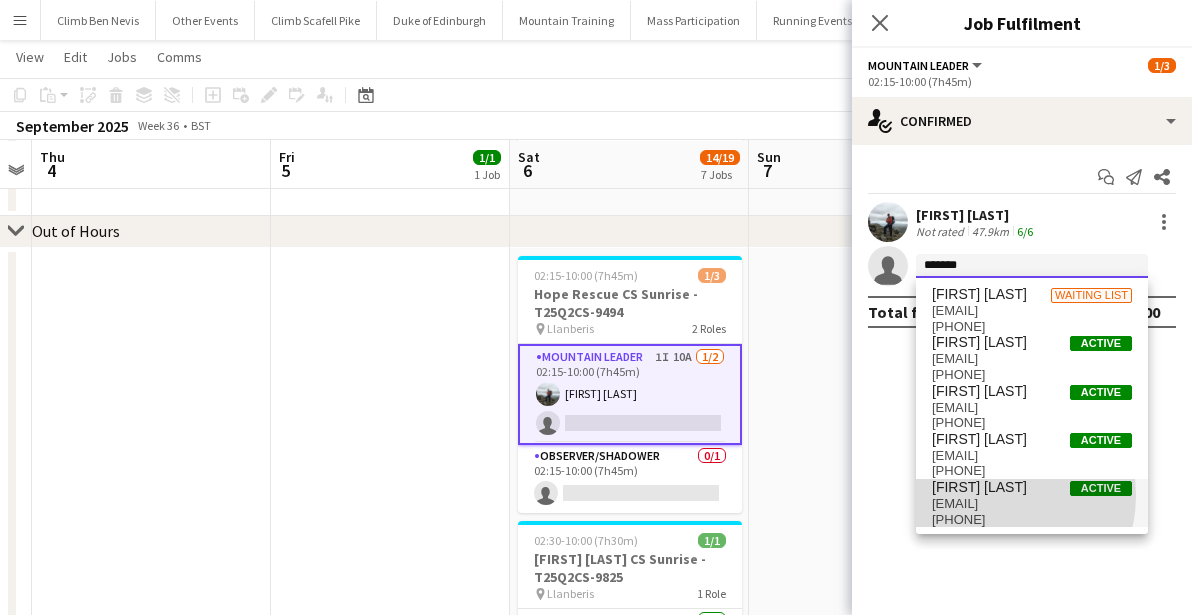 type 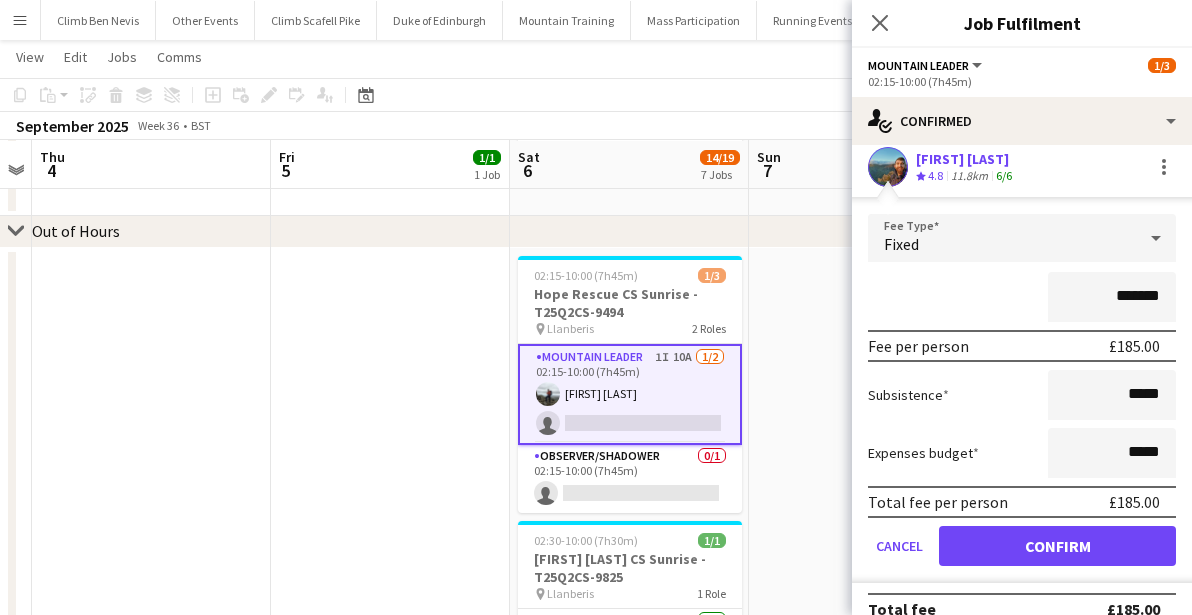 scroll, scrollTop: 125, scrollLeft: 0, axis: vertical 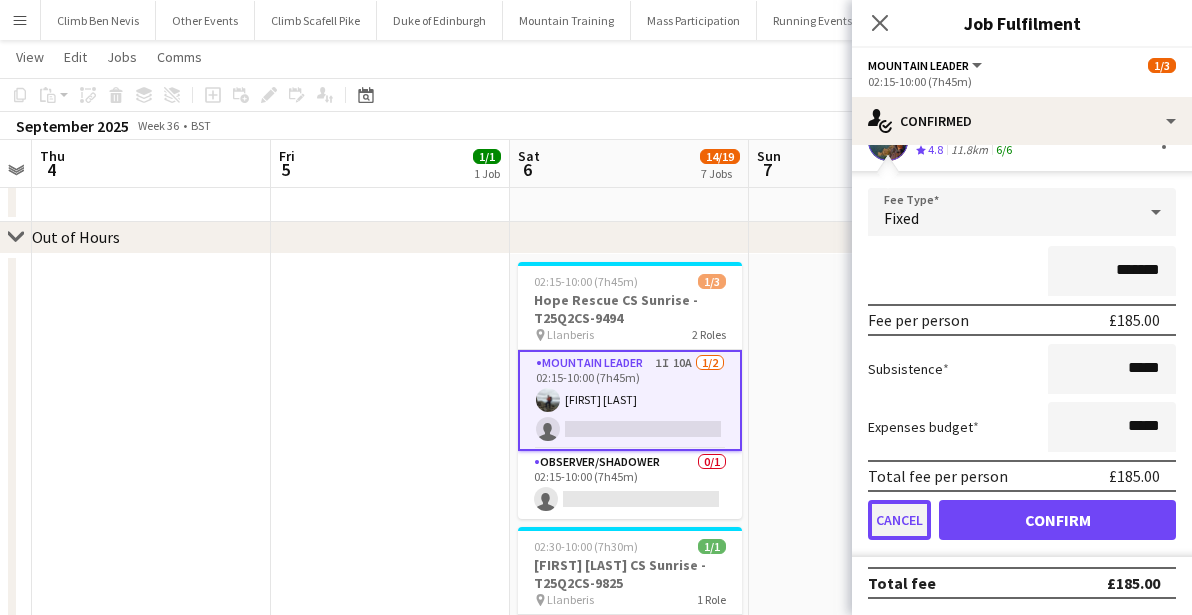 click on "Cancel" at bounding box center [899, 520] 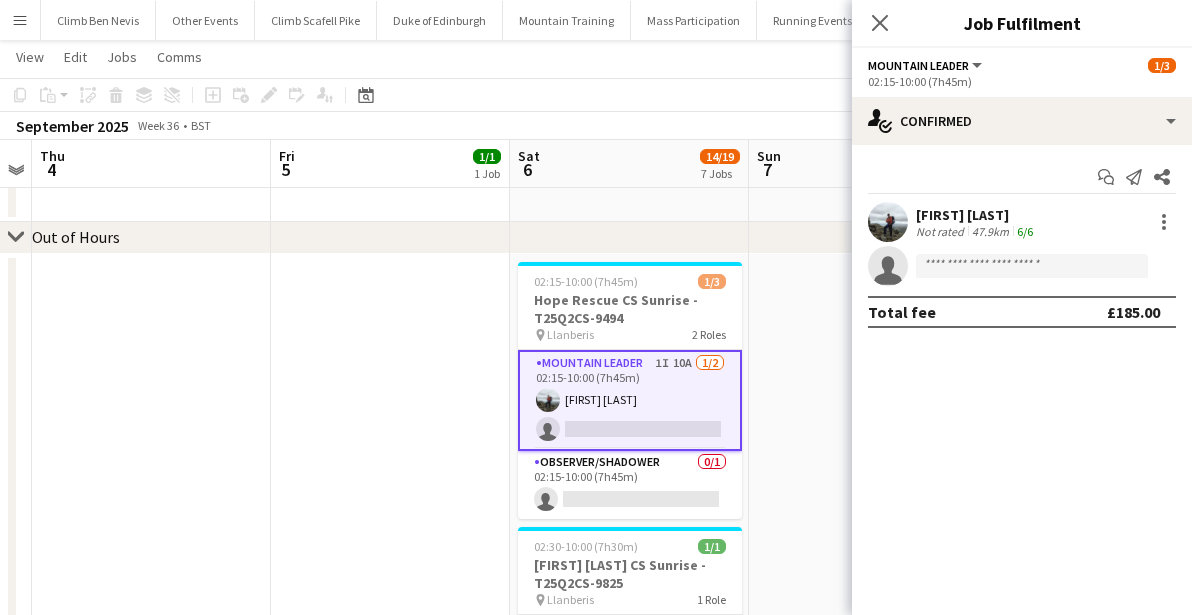 scroll, scrollTop: 0, scrollLeft: 0, axis: both 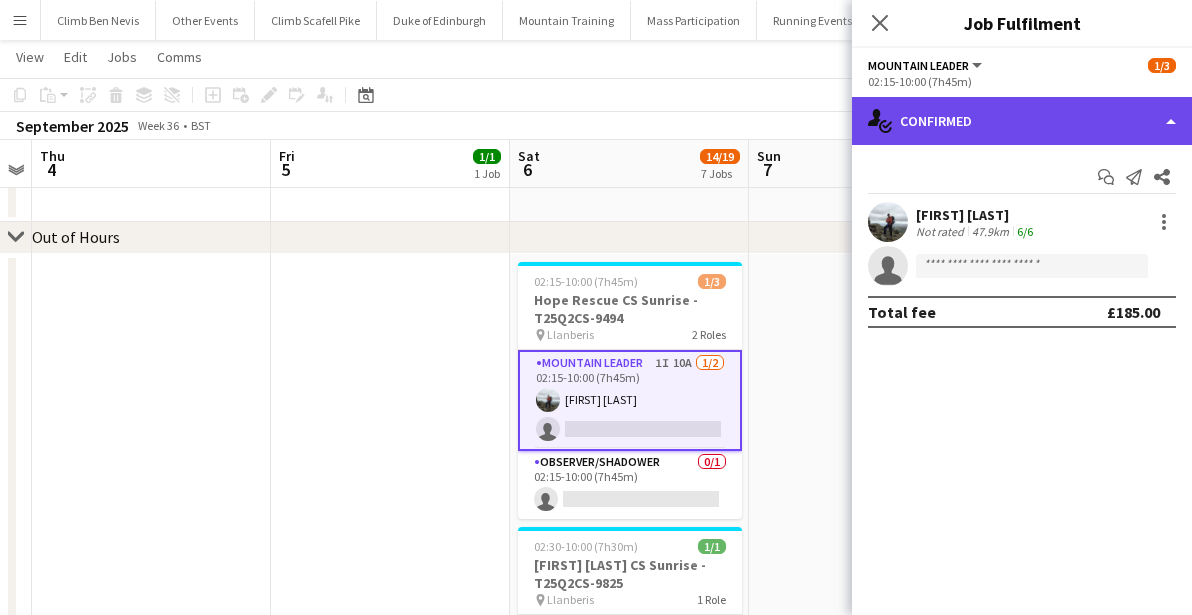 click on "single-neutral-actions-check-2
Confirmed" 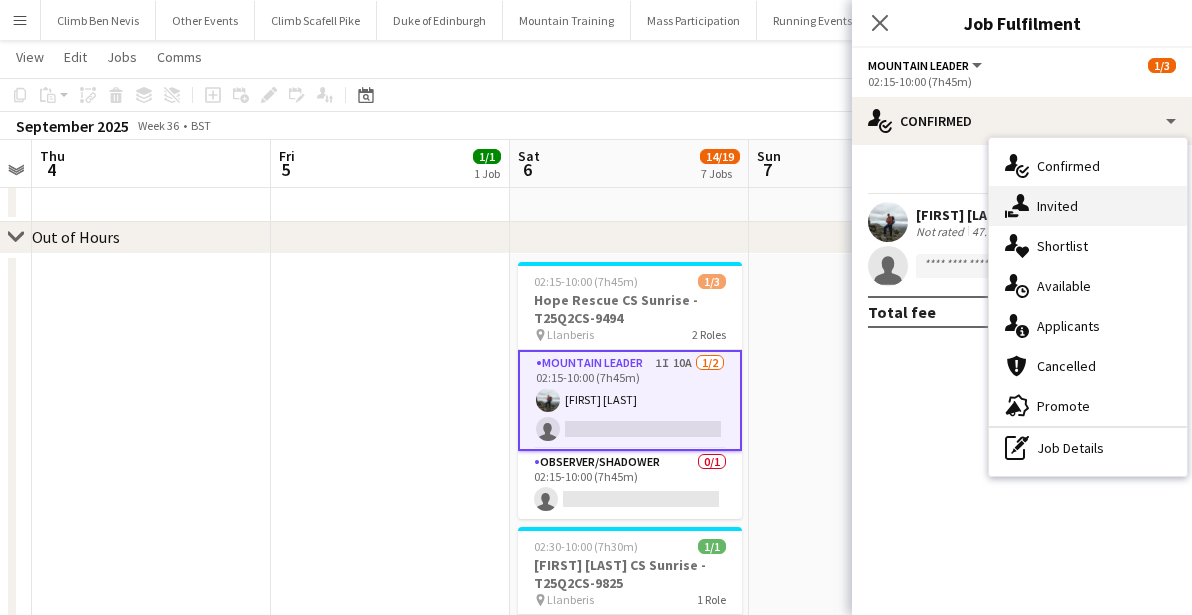 click on "single-neutral-actions-share-1
Invited" at bounding box center [1088, 206] 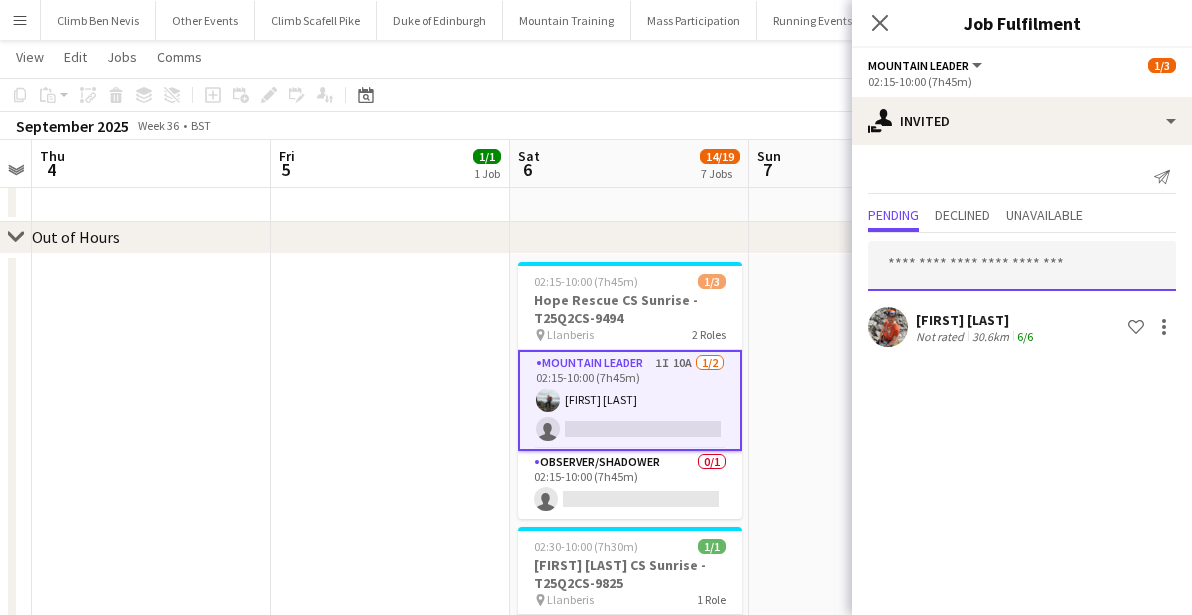 click at bounding box center [1022, 266] 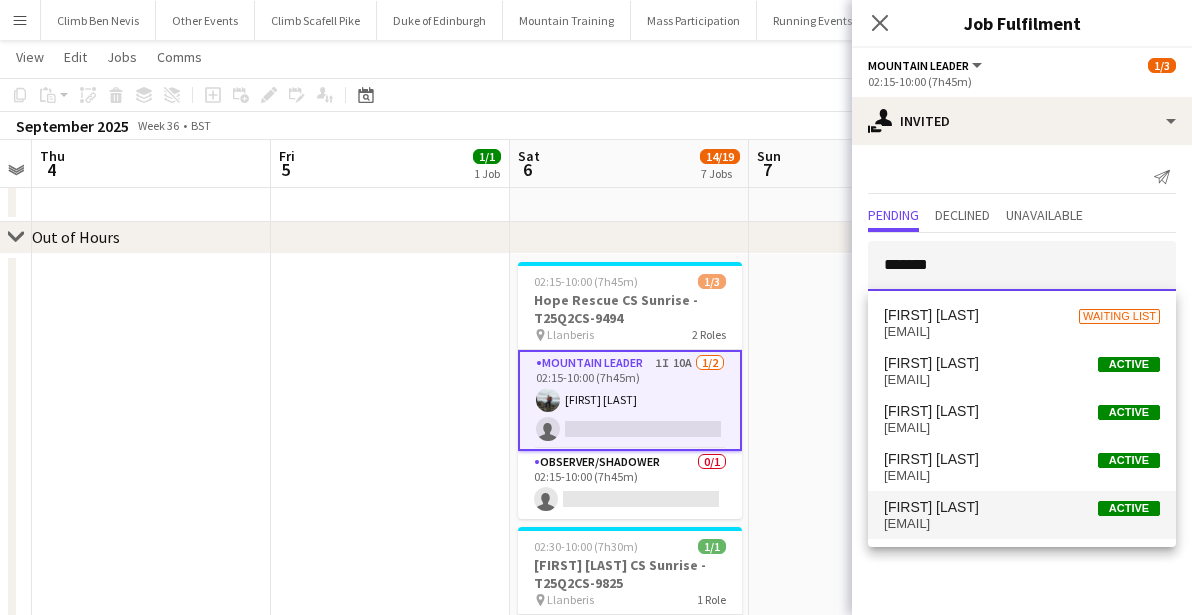 type on "*******" 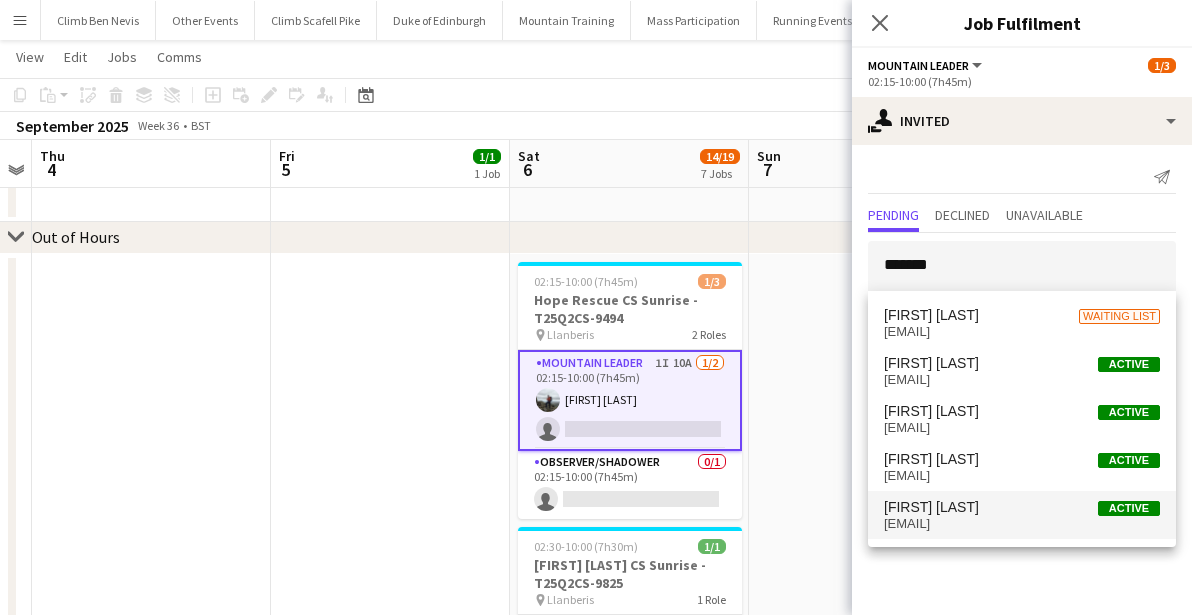 click on "[EMAIL]" at bounding box center (1022, 524) 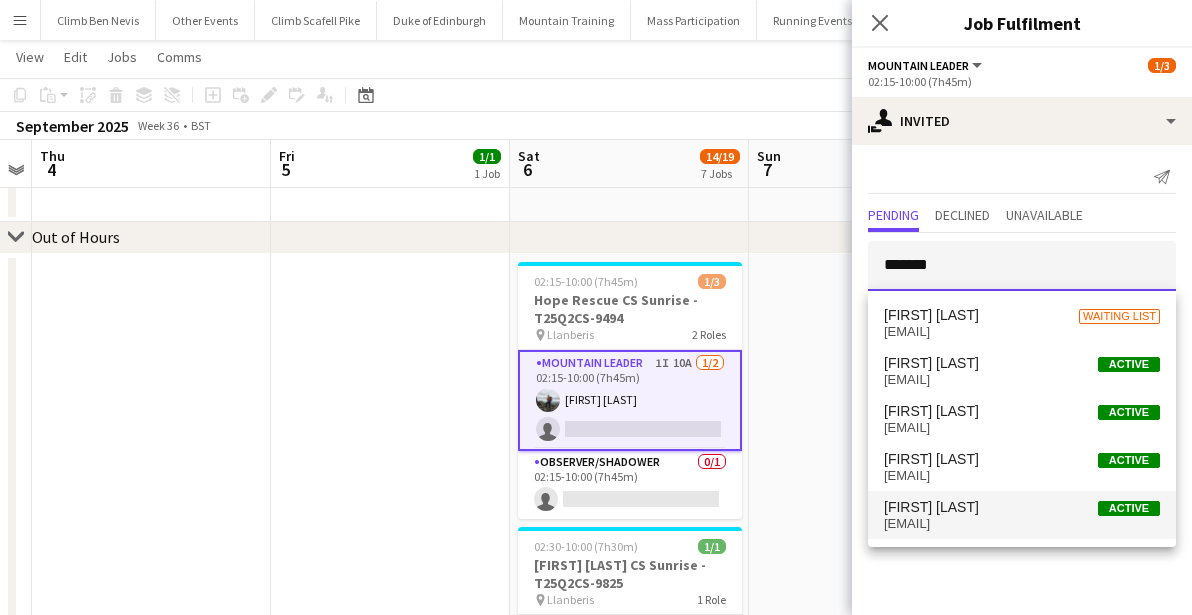 type 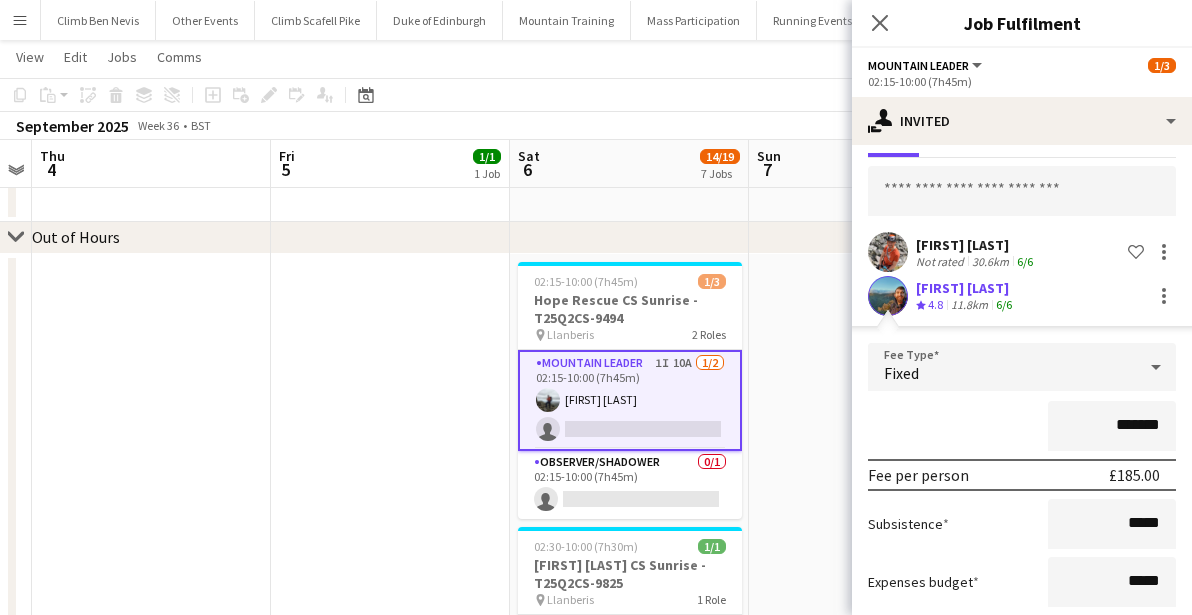 scroll, scrollTop: 0, scrollLeft: 0, axis: both 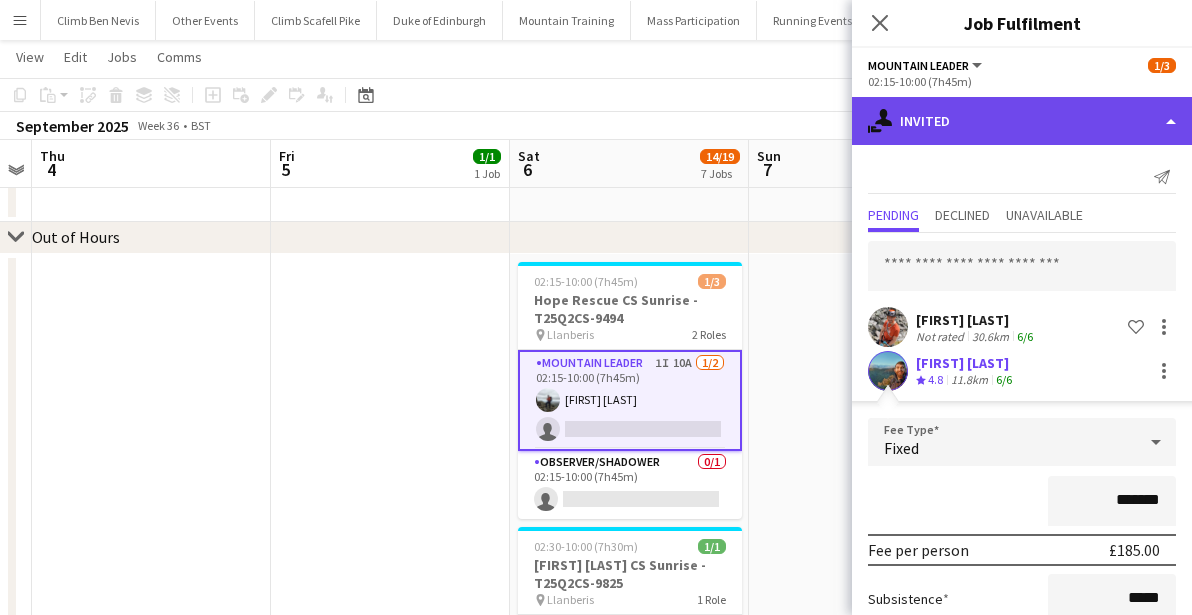 click on "single-neutral-actions-share-1
Invited" 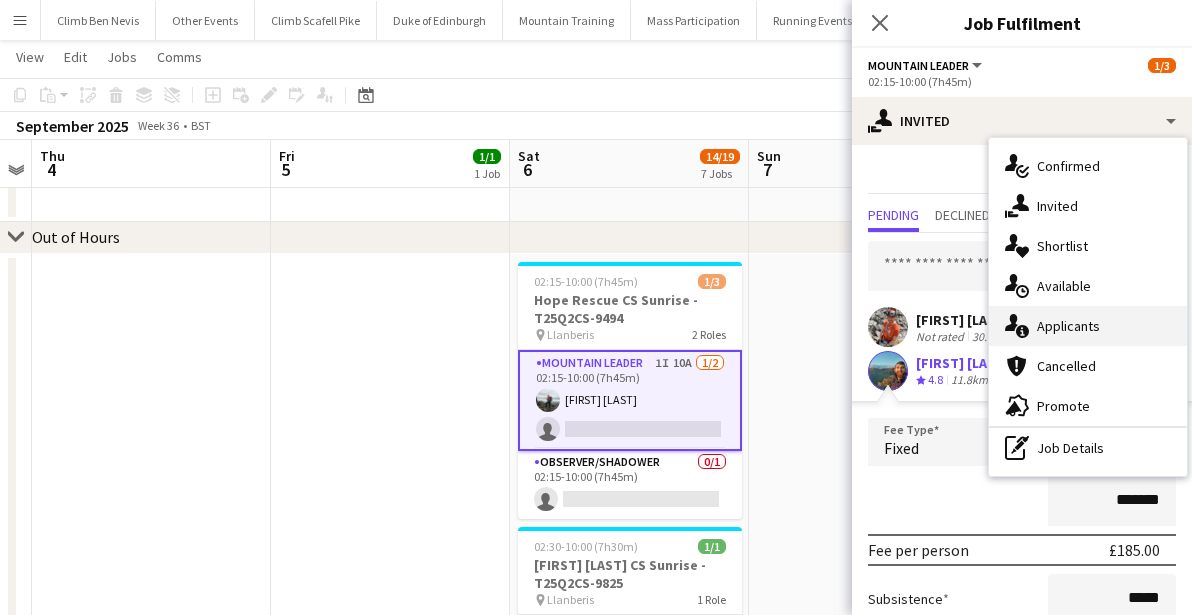 click on "single-neutral-actions-information
Applicants" at bounding box center [1088, 326] 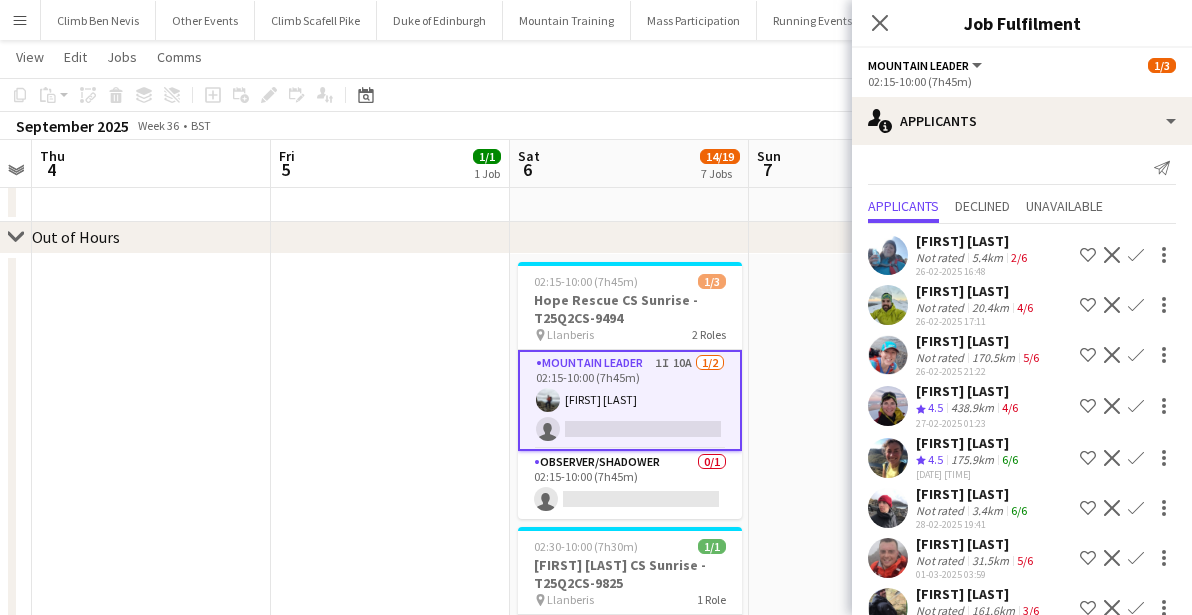 scroll, scrollTop: 8, scrollLeft: 0, axis: vertical 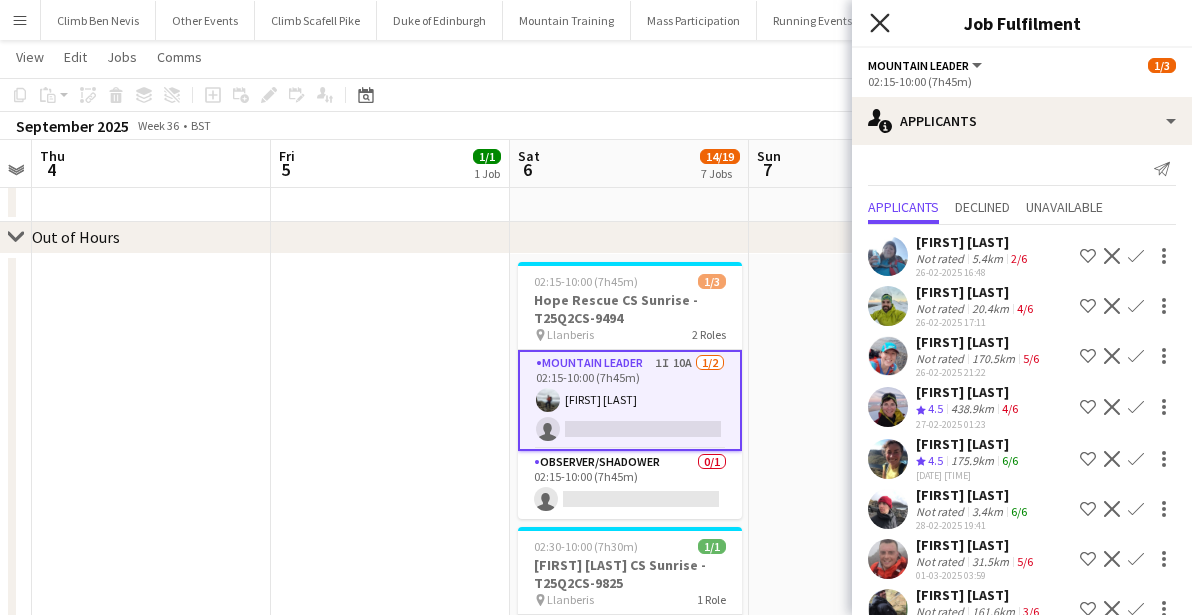 click on "Close pop-in" 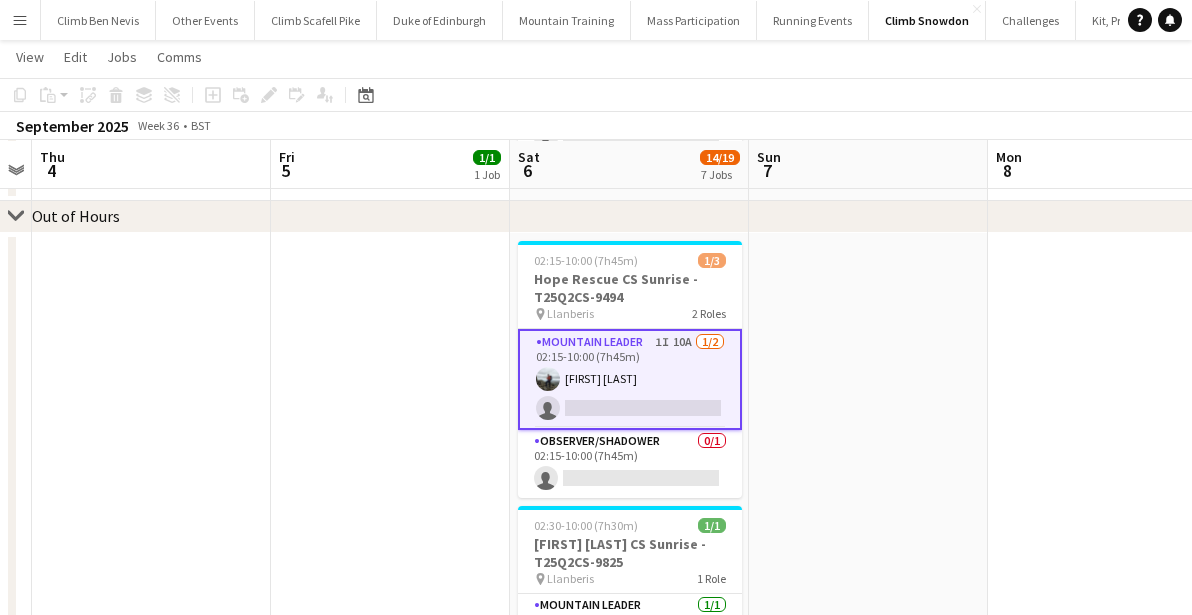 scroll, scrollTop: 1209, scrollLeft: 0, axis: vertical 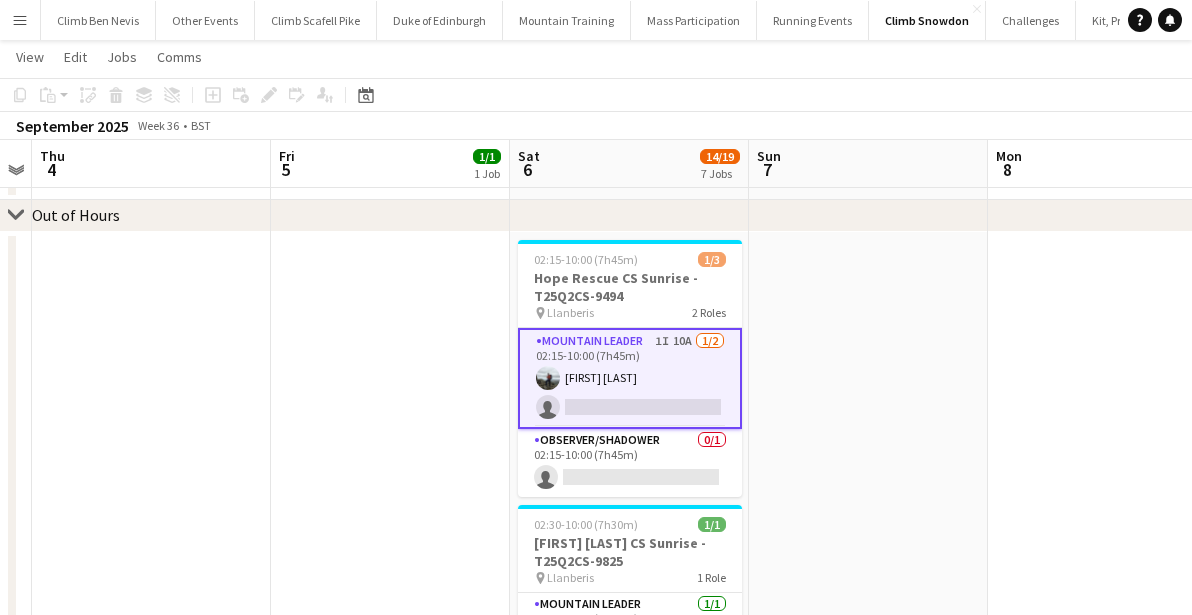 click at bounding box center [868, 583] 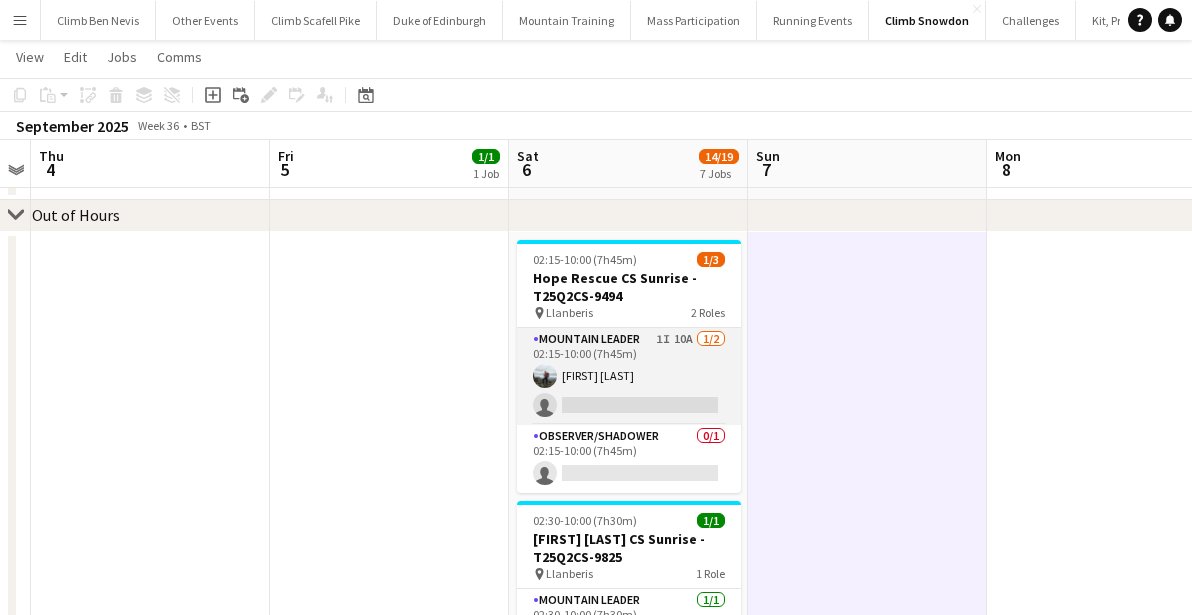 click on "Mountain Leader    1I   10A   1/2   02:15-10:00 (7h45m)
[FIRST] [LAST]
single-neutral-actions" at bounding box center [629, 376] 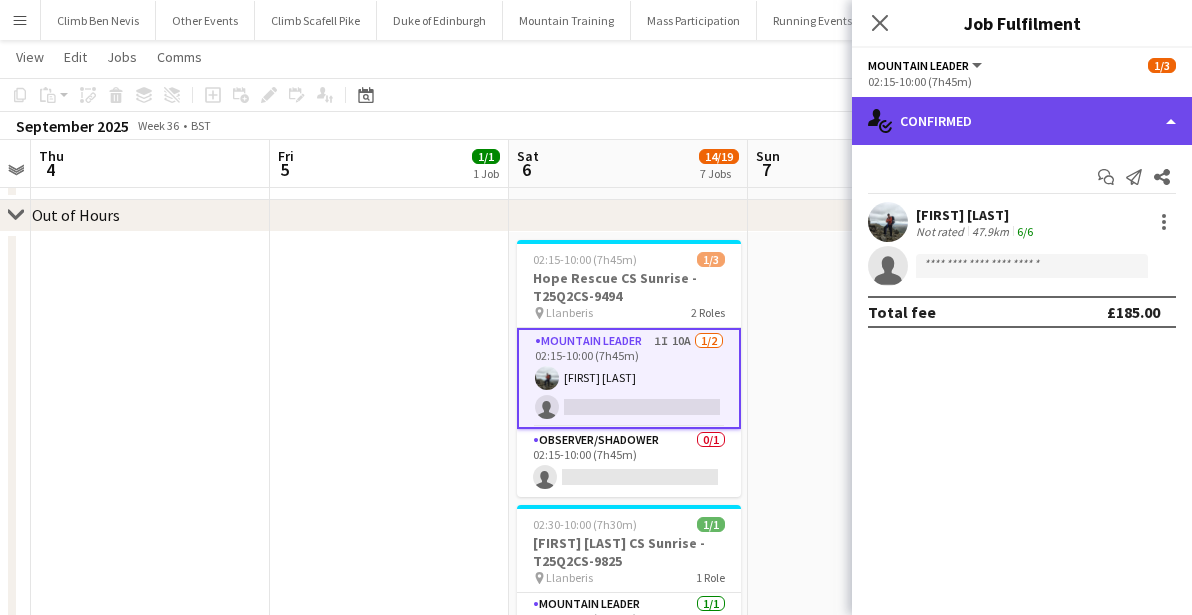 click on "single-neutral-actions-check-2
Confirmed" 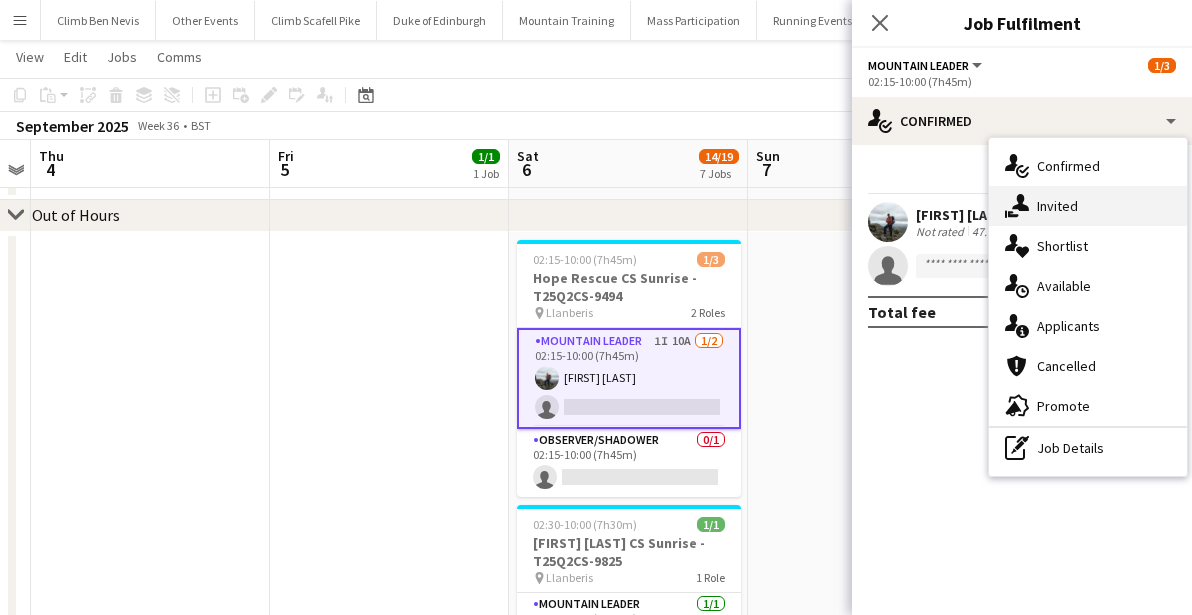 click on "single-neutral-actions-share-1
Invited" at bounding box center [1088, 206] 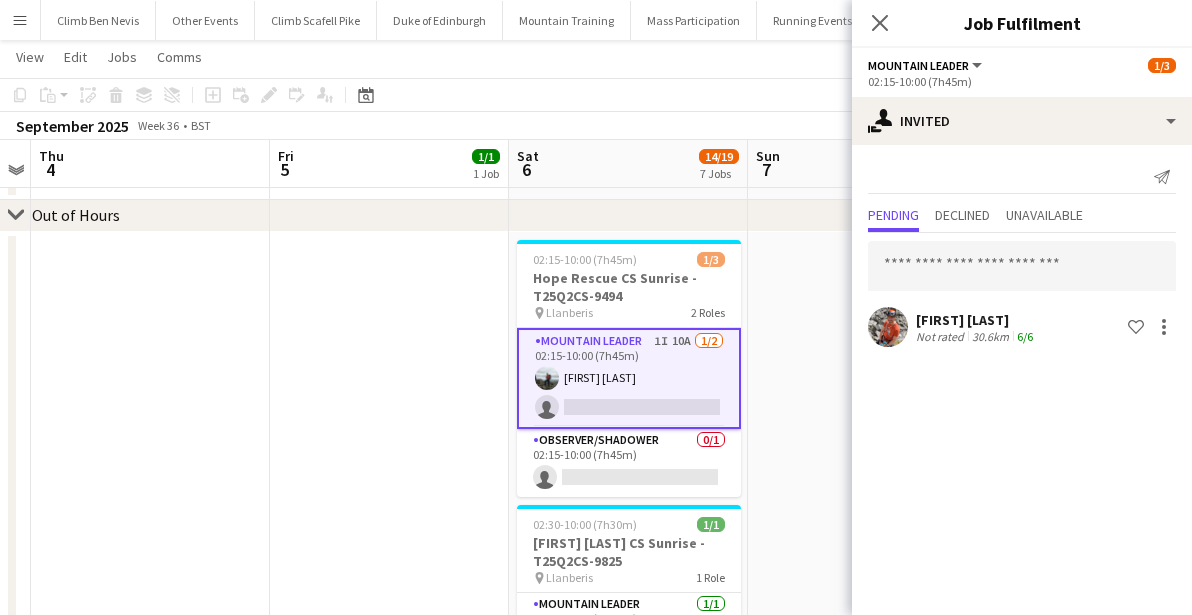 click 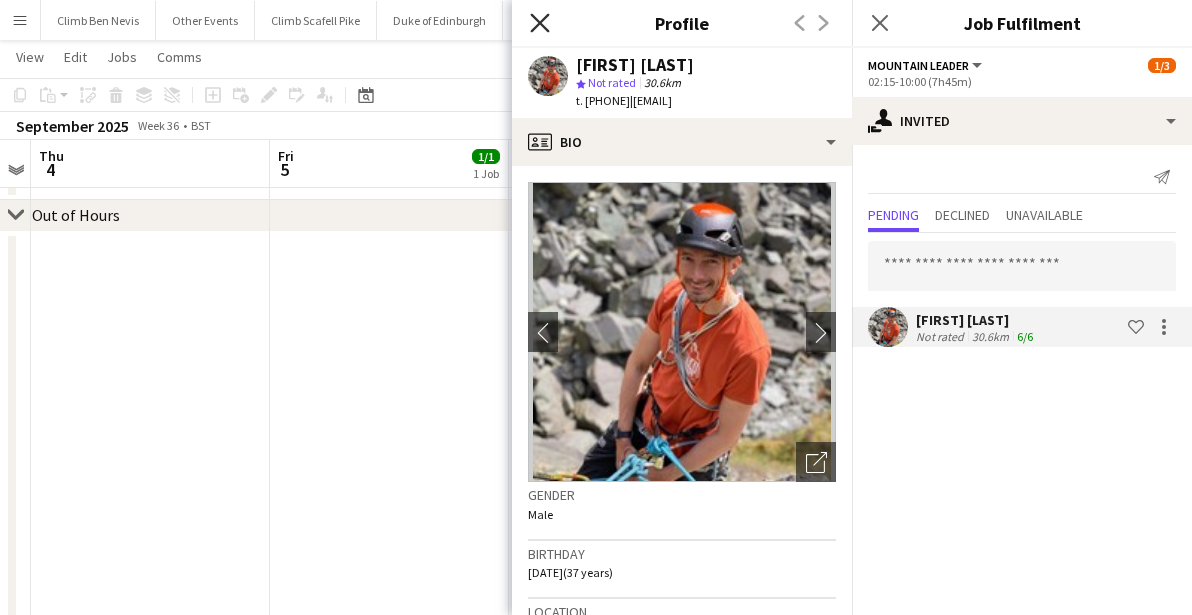 click on "Close pop-in" 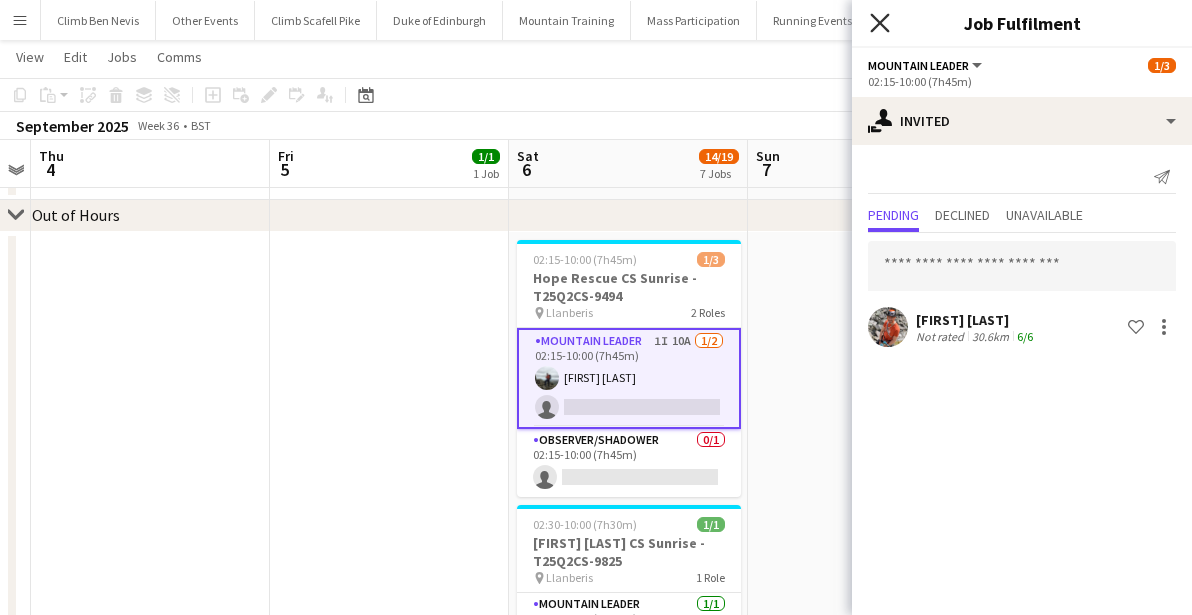 click on "Close pop-in" 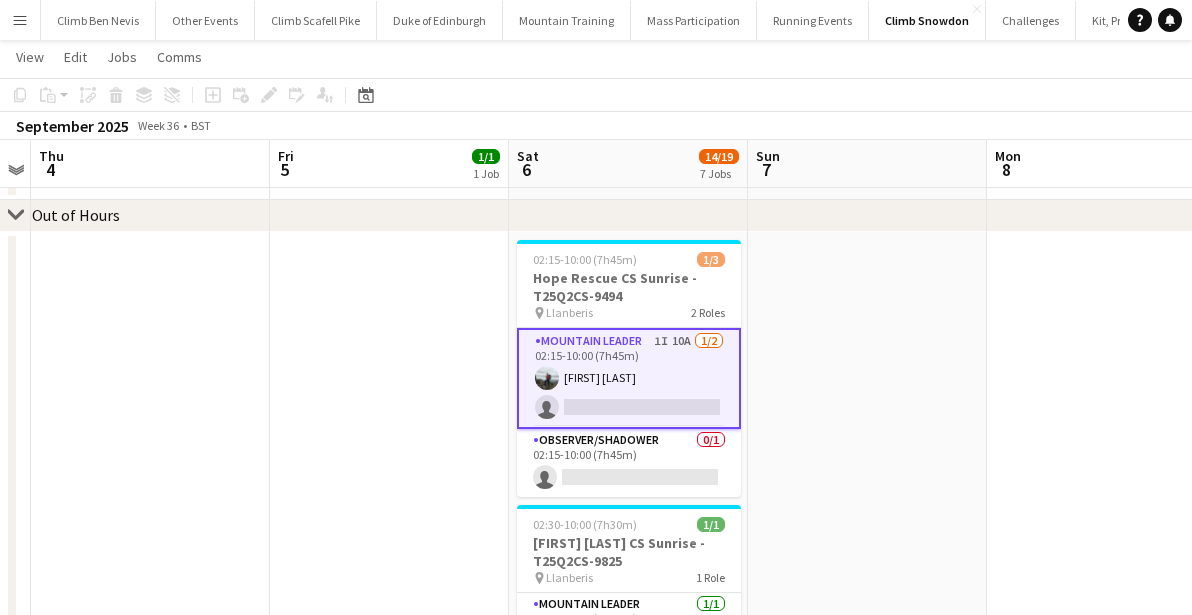 click at bounding box center [867, 583] 